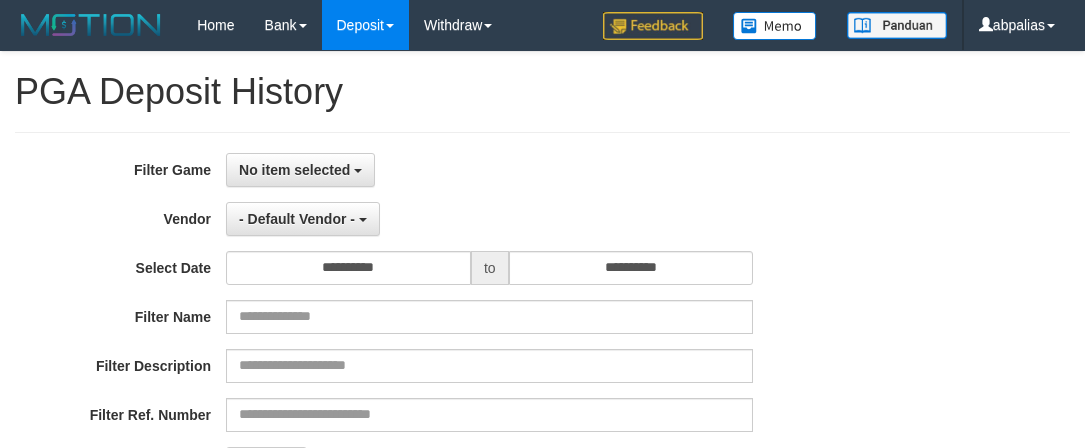 select 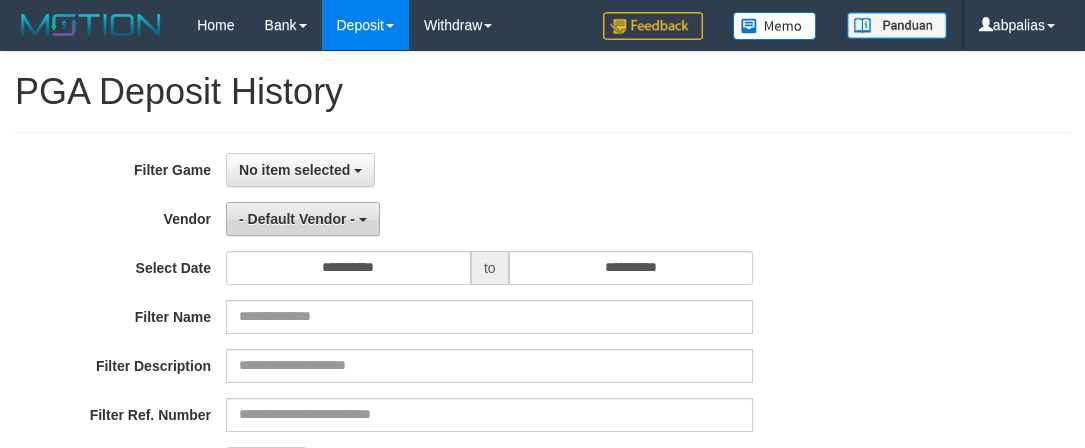 scroll, scrollTop: 0, scrollLeft: 0, axis: both 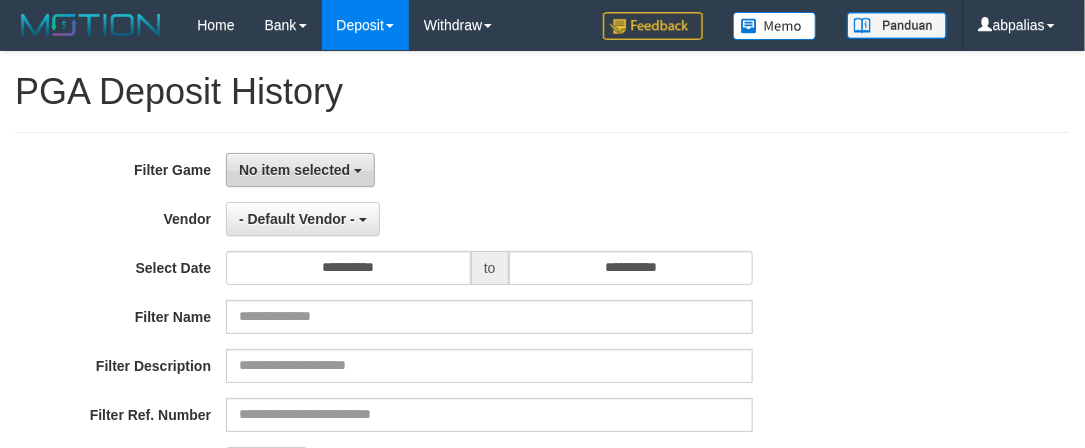 click on "No item selected" at bounding box center [294, 170] 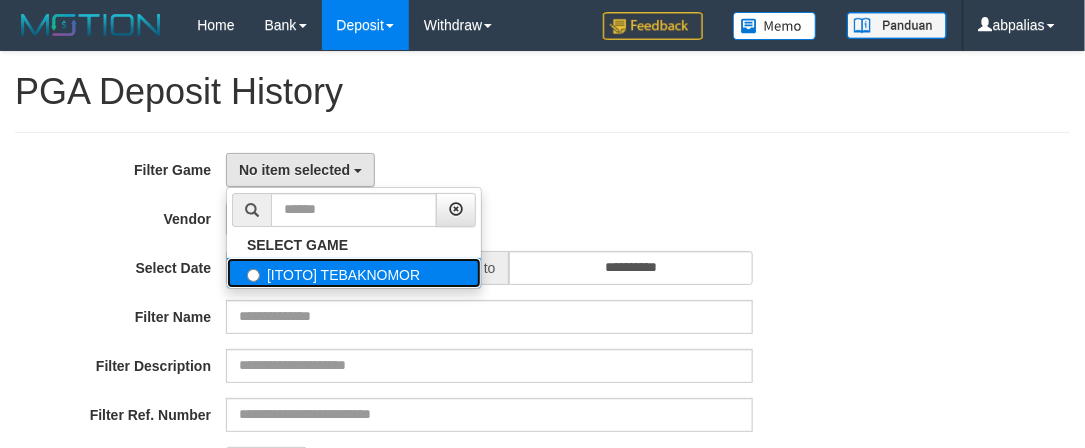 click on "[ITOTO] TEBAKNOMOR" at bounding box center (354, 273) 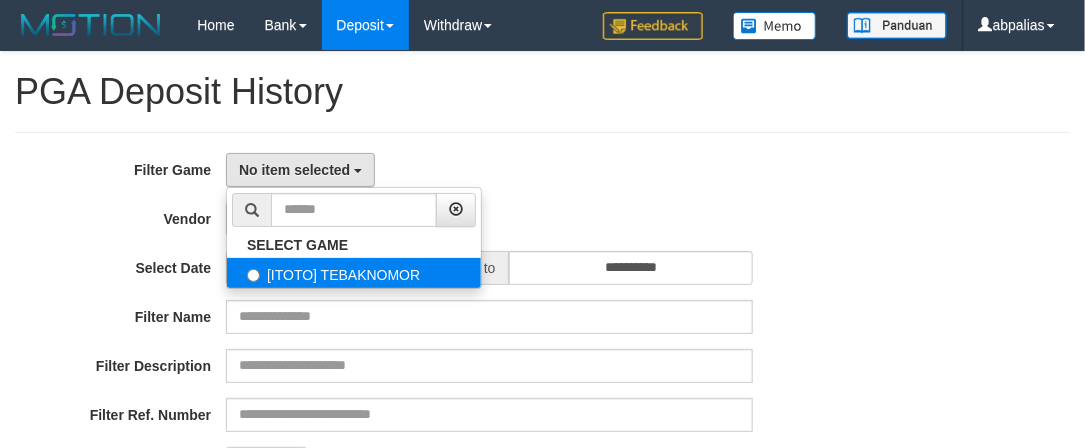 select on "***" 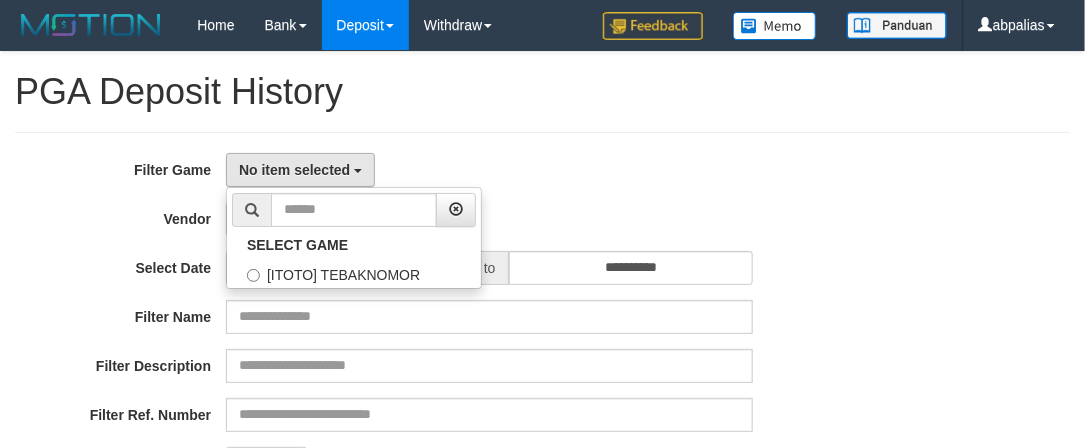 scroll, scrollTop: 18, scrollLeft: 0, axis: vertical 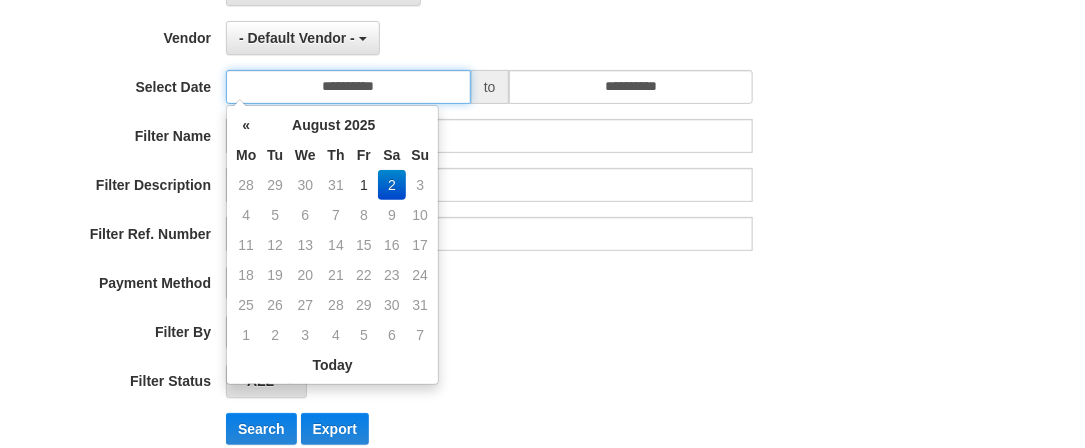drag, startPoint x: 400, startPoint y: 85, endPoint x: 337, endPoint y: 227, distance: 155.34799 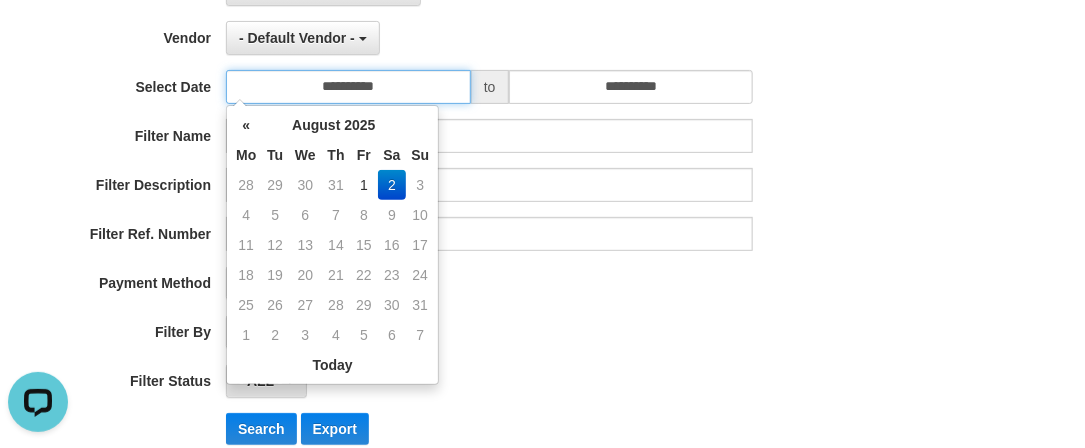 scroll, scrollTop: 0, scrollLeft: 0, axis: both 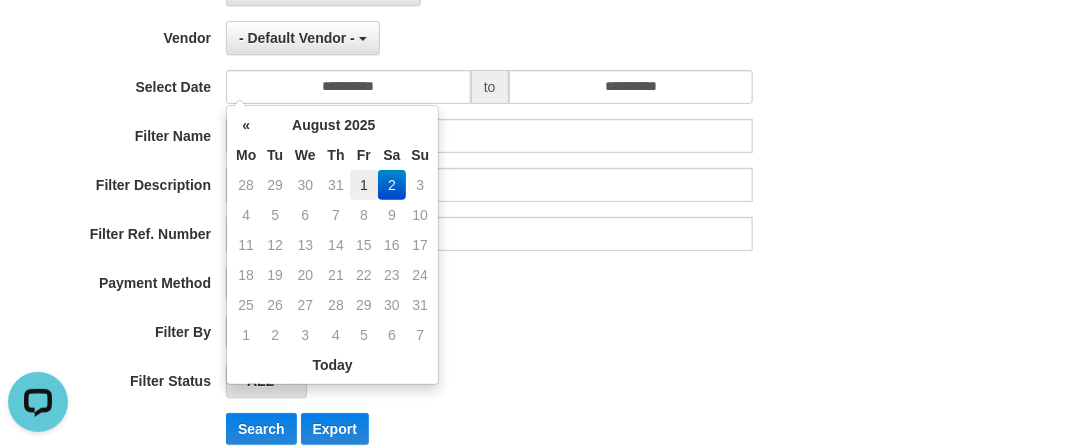 click on "1" at bounding box center [363, 185] 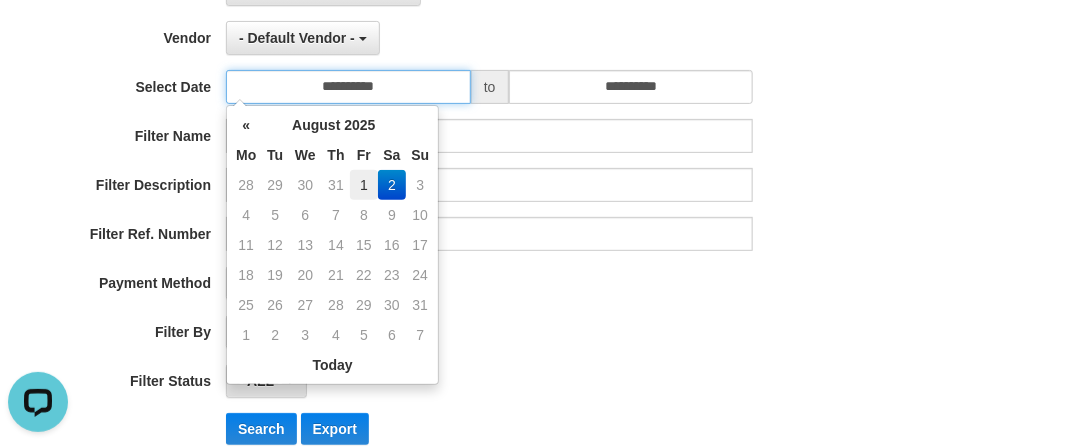 type on "**********" 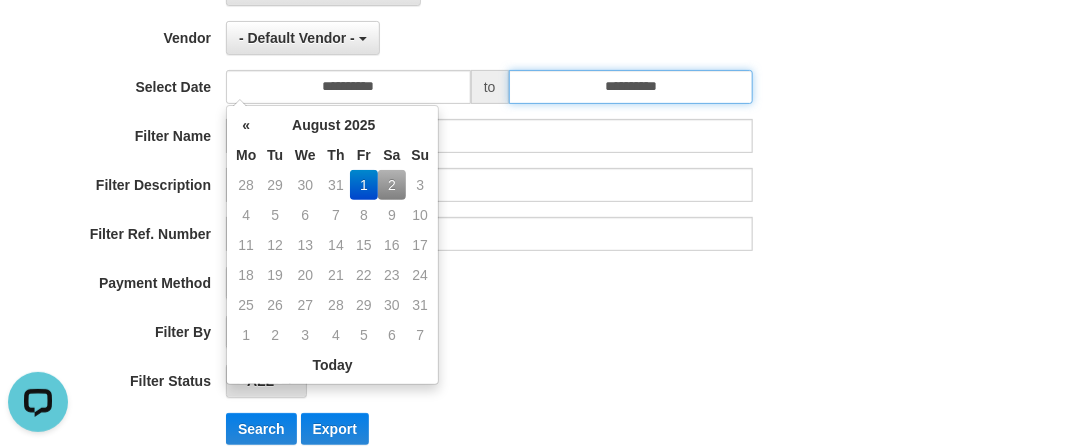 click on "**********" at bounding box center [631, 87] 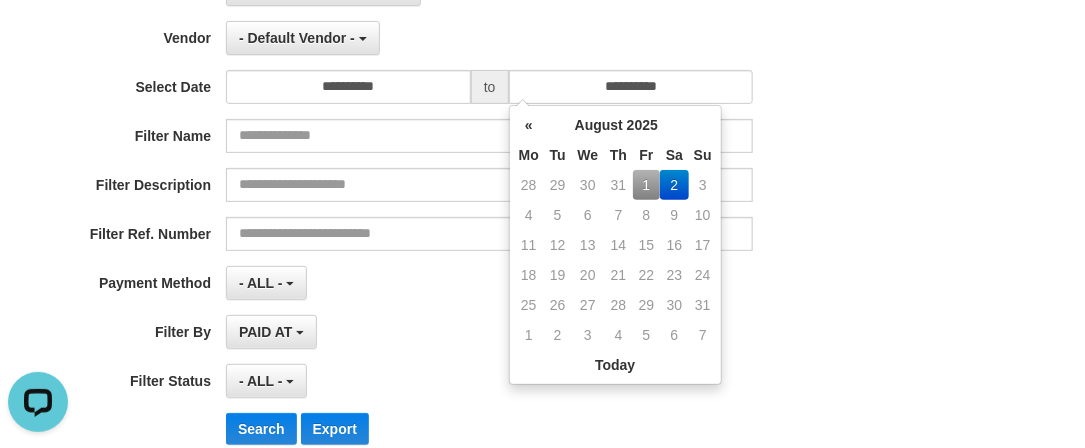 drag, startPoint x: 643, startPoint y: 190, endPoint x: 444, endPoint y: 279, distance: 217.9954 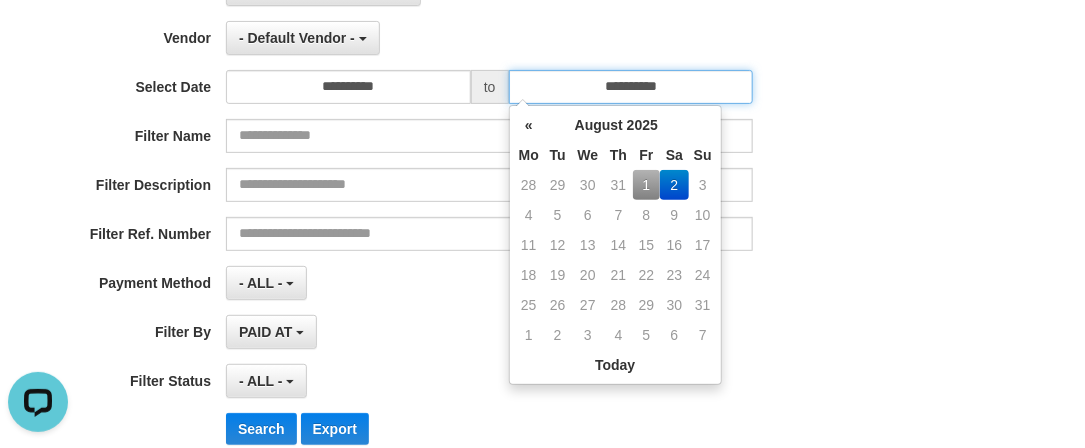 type on "**********" 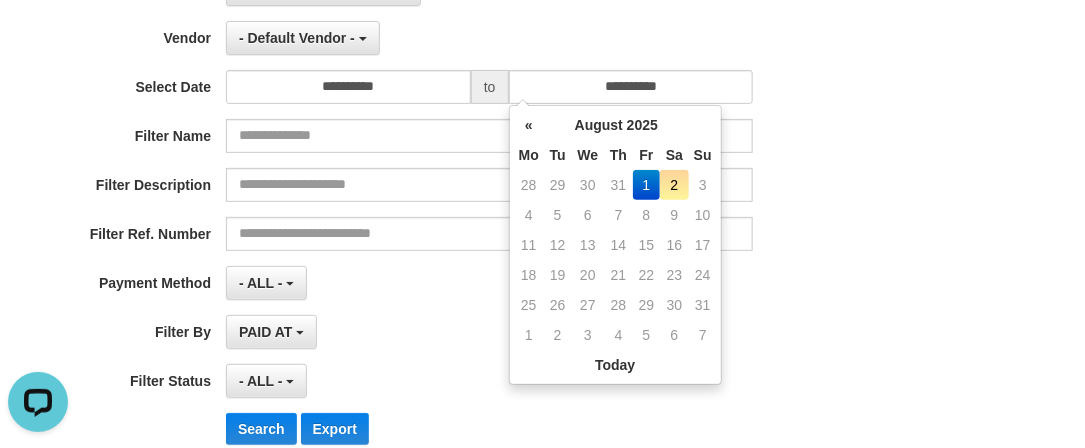click on "- ALL -    SELECT ALL  - ALL -  SELECT PAYMENT METHOD
Mandiri
BNI
OVO
CIMB
BRI
MAYBANK
PERMATA
DANAMON
INDOMARET
ALFAMART
GOPAY
CC
BCA
QRIS
SINARMAS
LINKAJA
SHOPEEPAY
ATMBERSAMA
DANA
ARTHAGRAHA
SAMPOERNA
OCBCNISP" at bounding box center [489, 283] 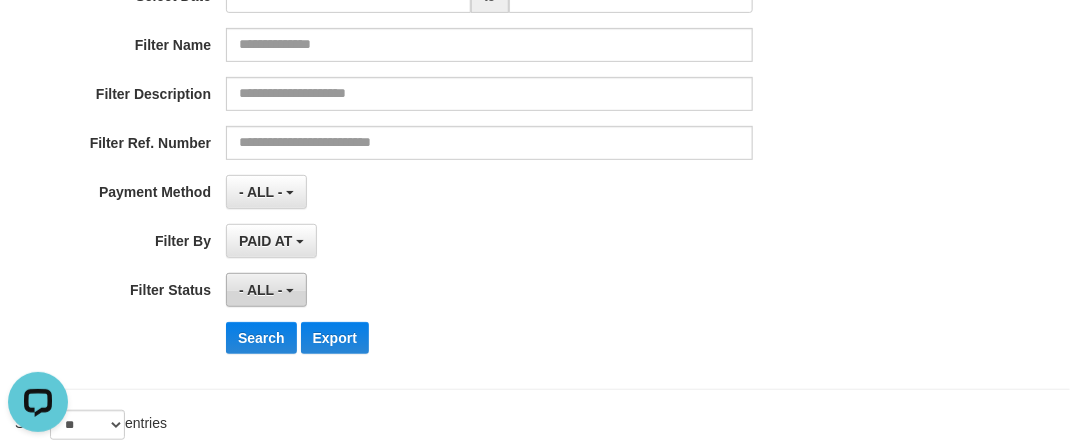 click on "- ALL -" at bounding box center (261, 290) 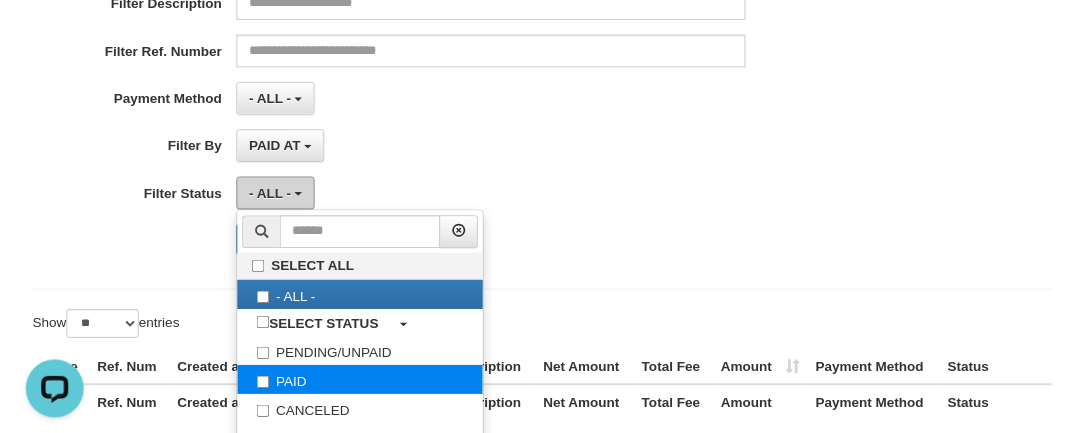 scroll, scrollTop: 454, scrollLeft: 0, axis: vertical 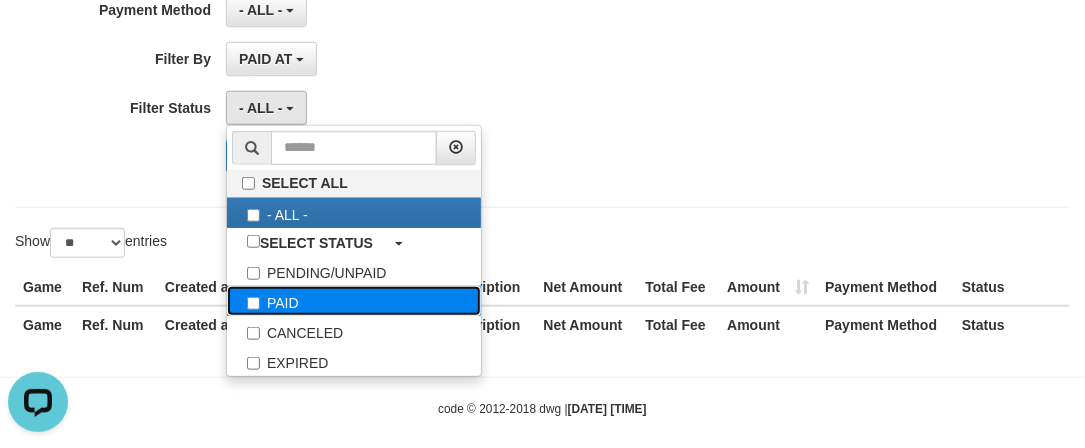 click on "PAID" at bounding box center (354, 301) 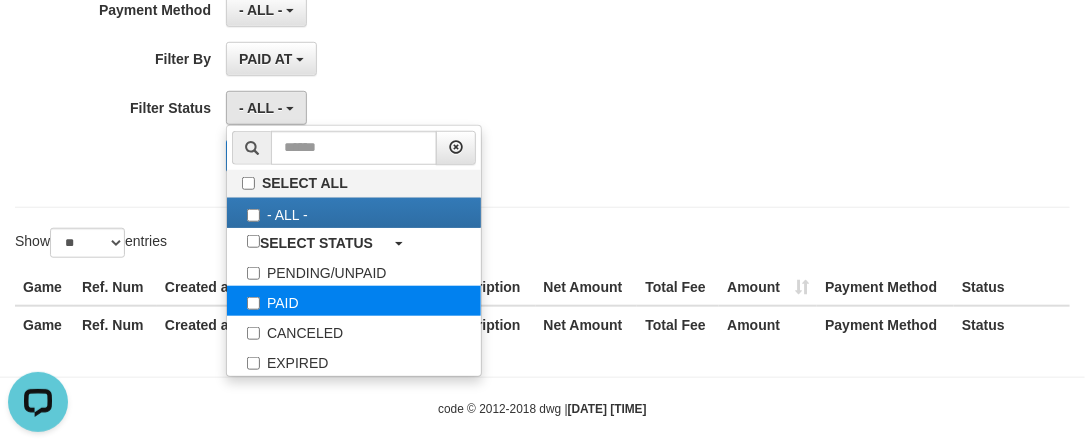 select on "*" 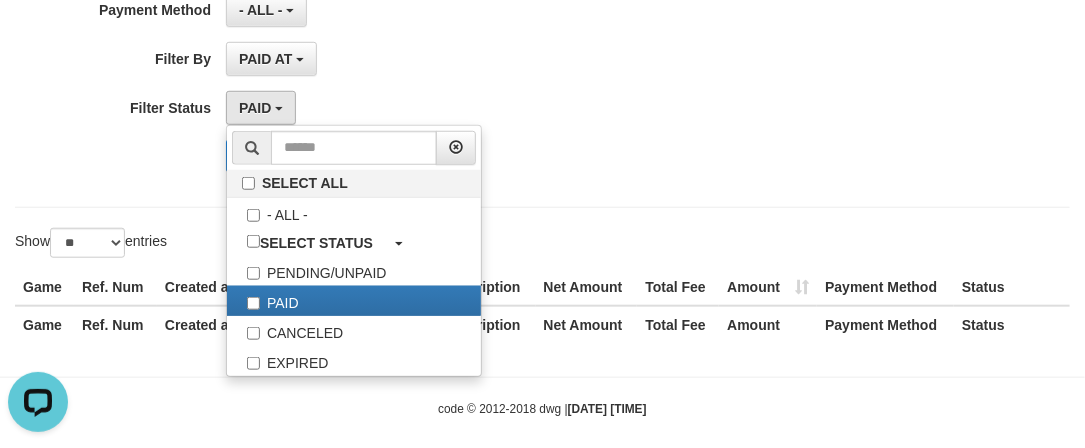 drag, startPoint x: 105, startPoint y: 190, endPoint x: 208, endPoint y: 174, distance: 104.23531 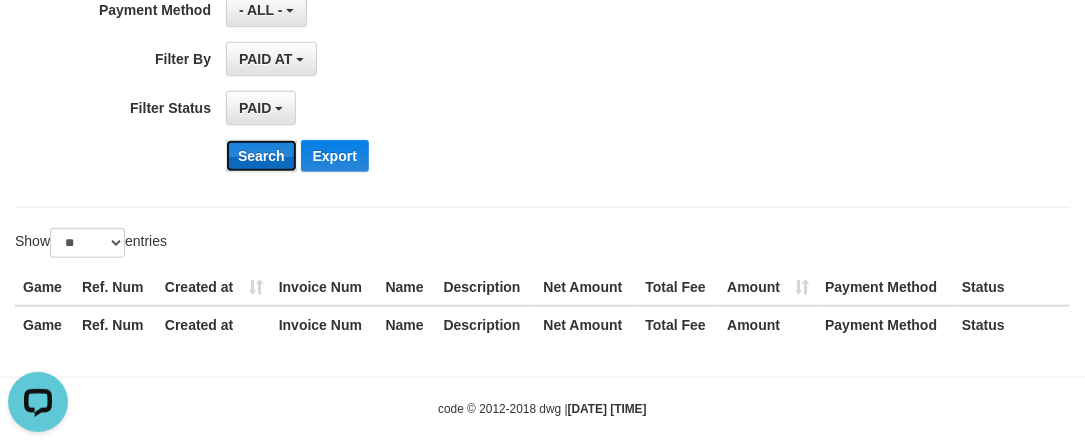 click on "Search" at bounding box center (261, 156) 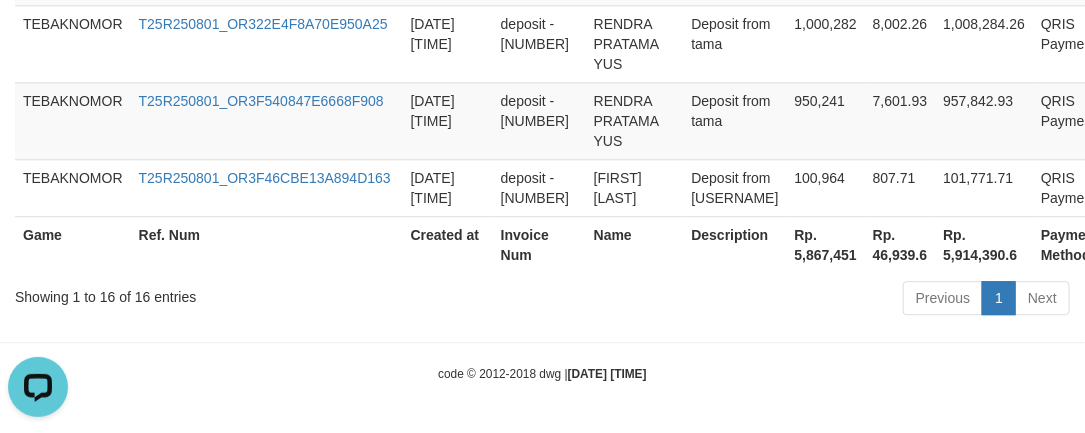 scroll, scrollTop: 1653, scrollLeft: 0, axis: vertical 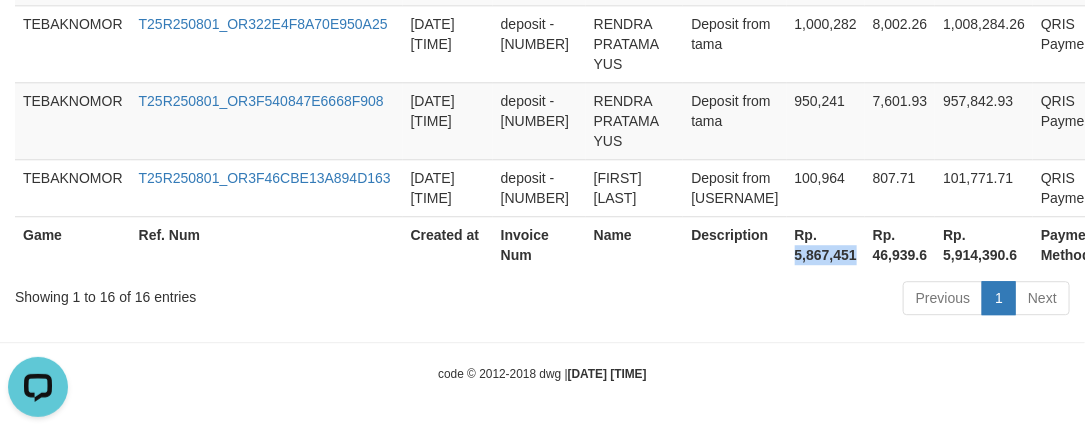 click on "Rp. 5,867,451" at bounding box center (826, 244) 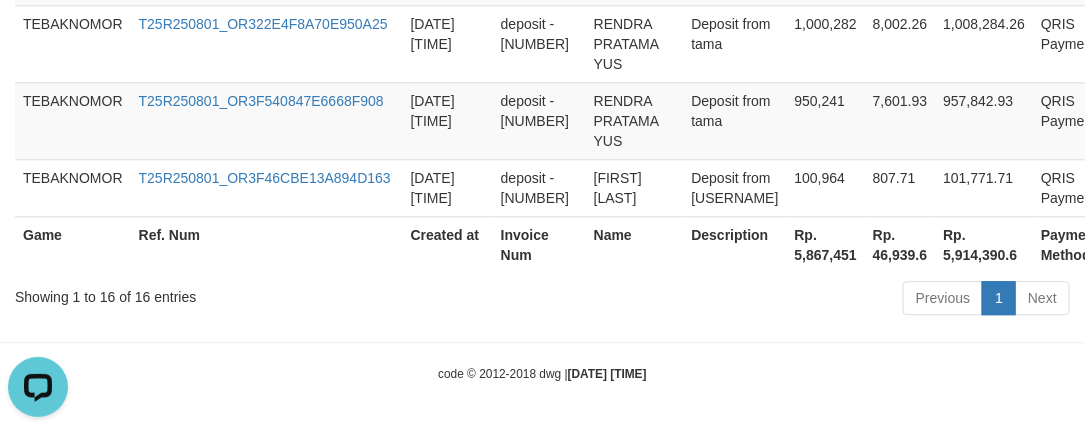 drag, startPoint x: 689, startPoint y: 270, endPoint x: 686, endPoint y: 259, distance: 11.401754 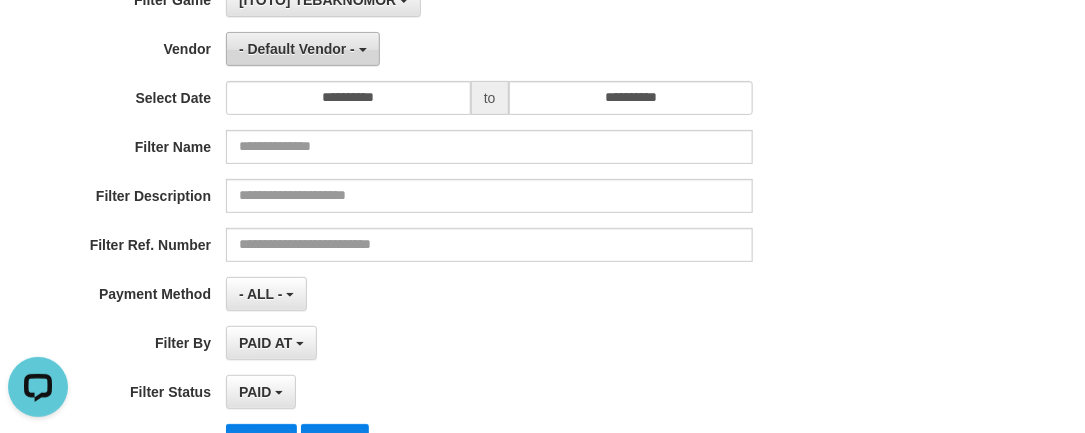 scroll, scrollTop: 17, scrollLeft: 0, axis: vertical 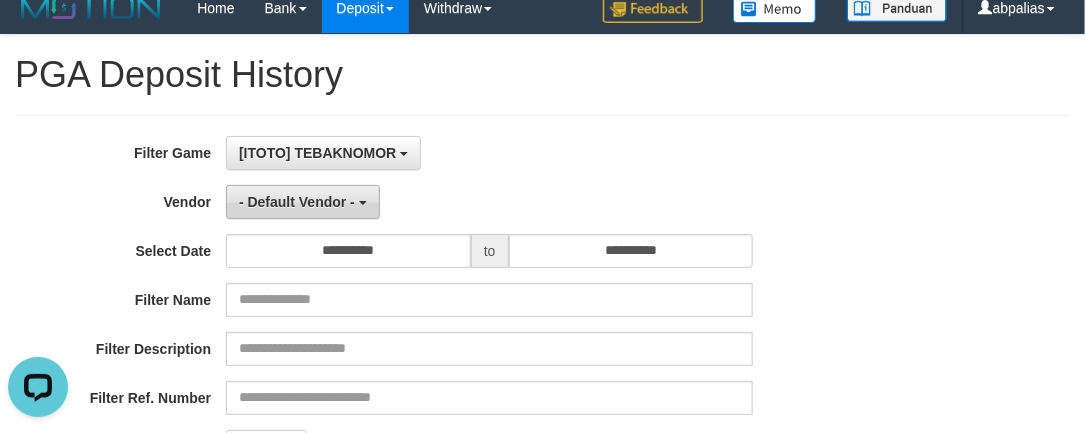 click on "- Default Vendor -" at bounding box center (303, 202) 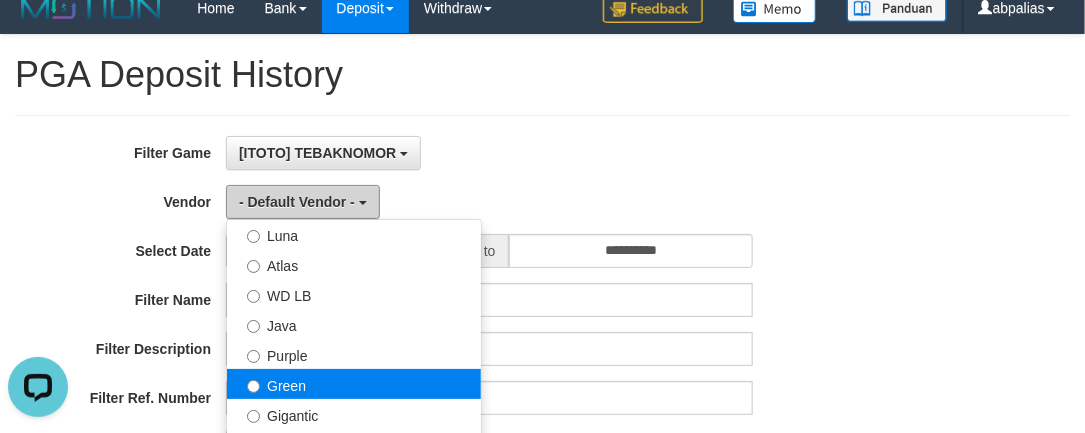 scroll, scrollTop: 181, scrollLeft: 0, axis: vertical 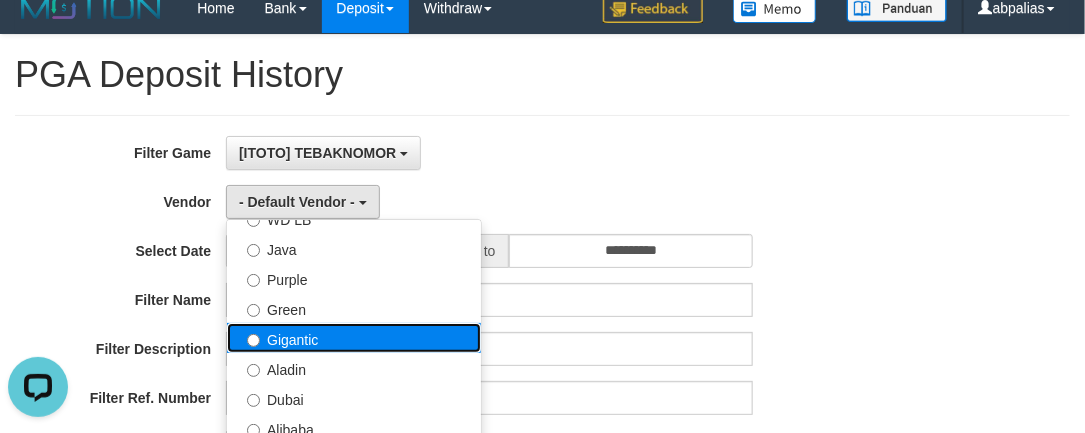 click on "Gigantic" at bounding box center (354, 338) 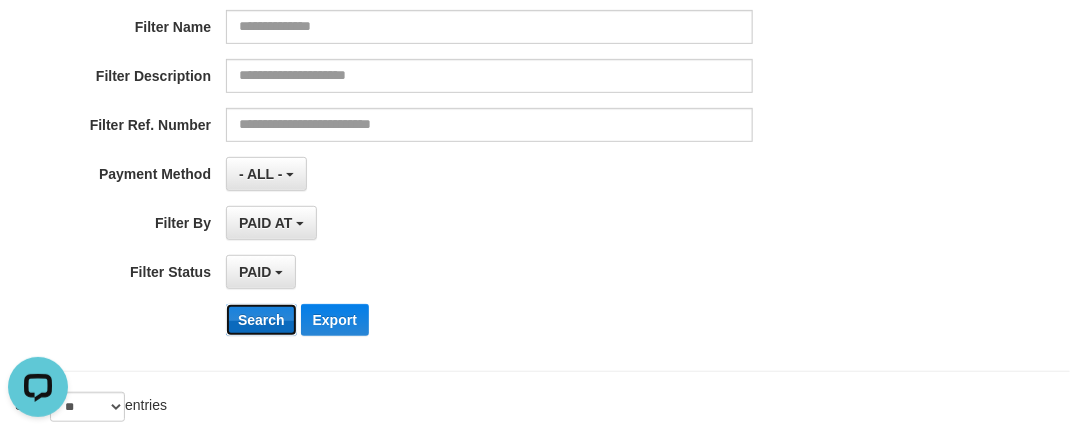 click on "Search" at bounding box center (261, 320) 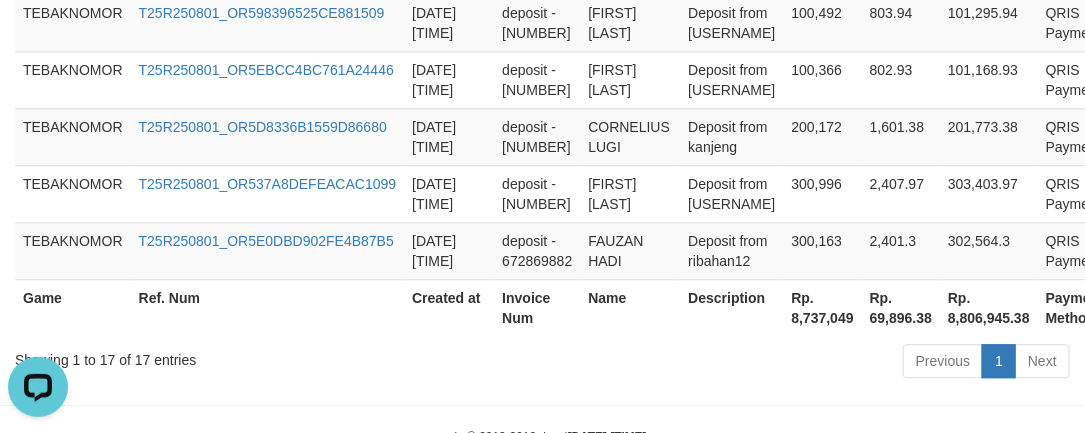 scroll, scrollTop: 1550, scrollLeft: 0, axis: vertical 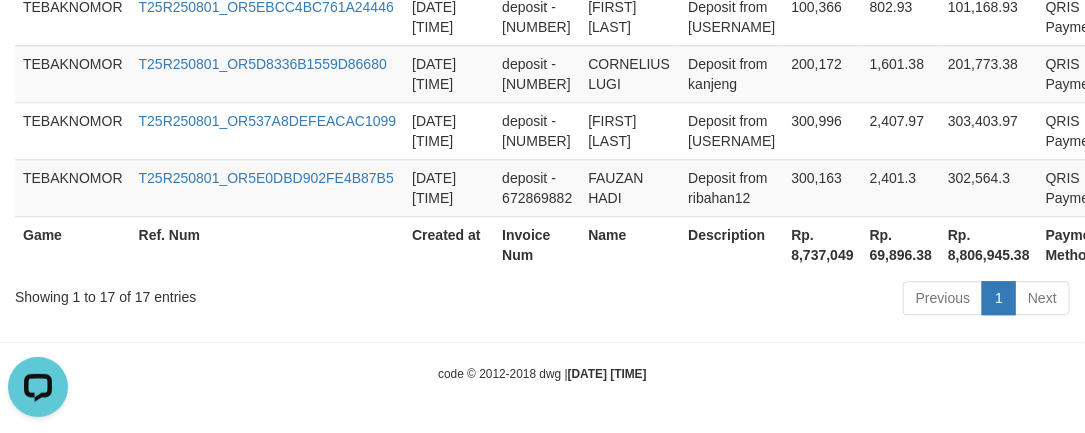 click on "Rp. 8,737,049" at bounding box center (823, 244) 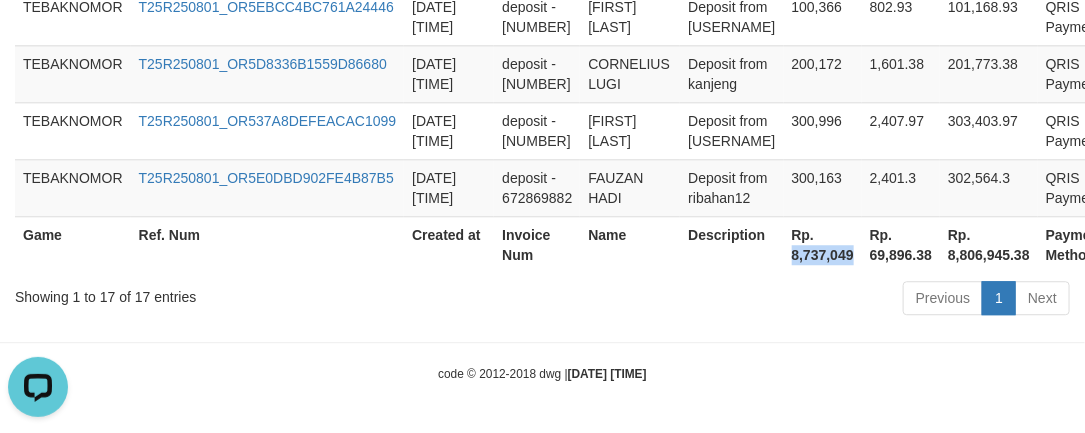 click on "Rp. 8,737,049" at bounding box center [823, 244] 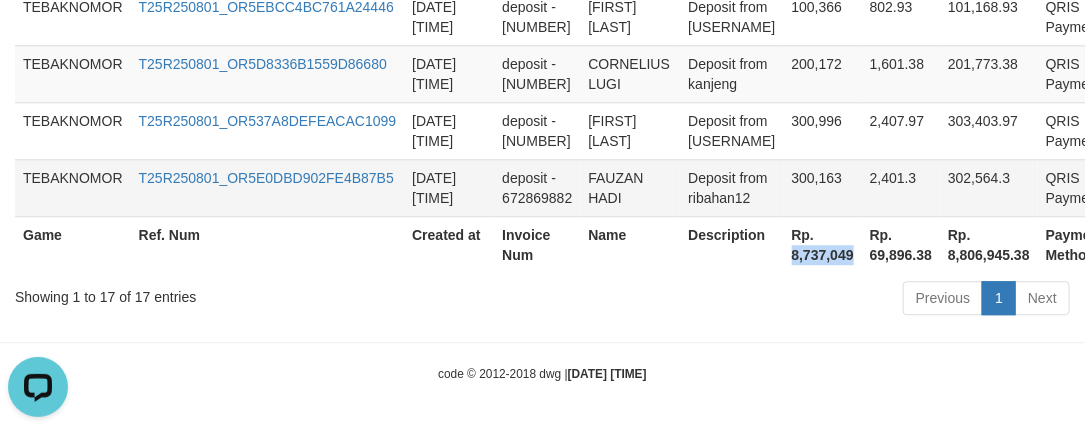 click on "deposit - 672869882" at bounding box center (537, 187) 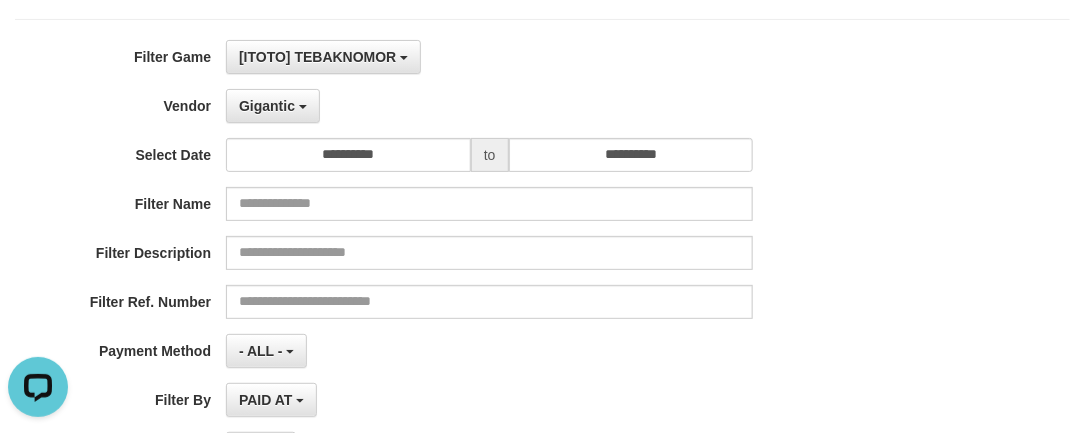 scroll, scrollTop: 0, scrollLeft: 0, axis: both 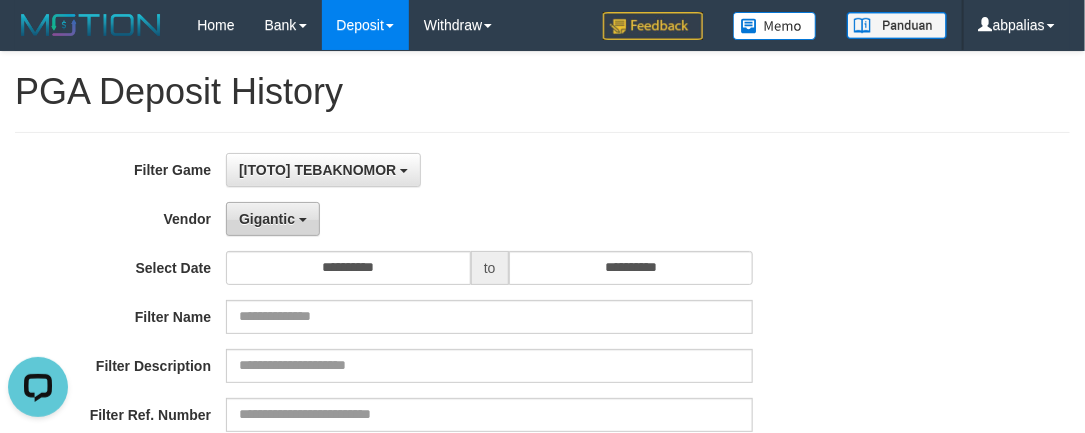 click on "Gigantic" at bounding box center (267, 219) 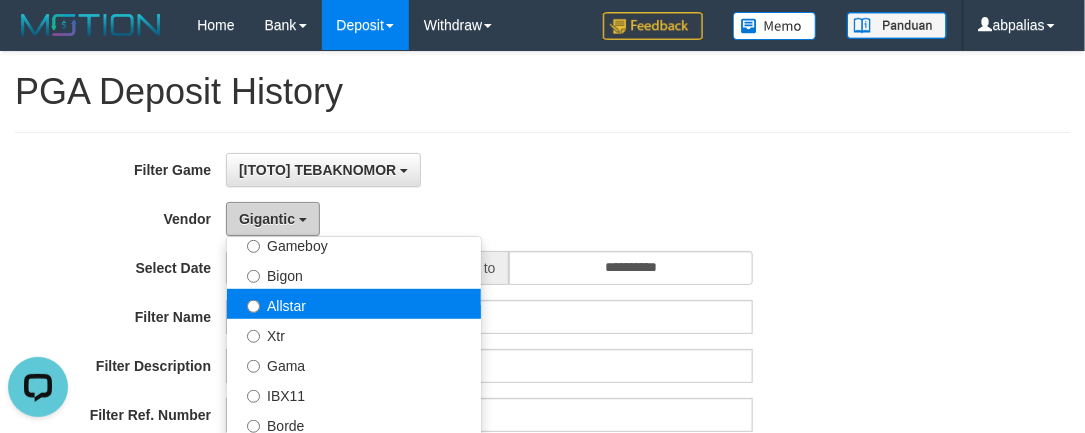 scroll, scrollTop: 454, scrollLeft: 0, axis: vertical 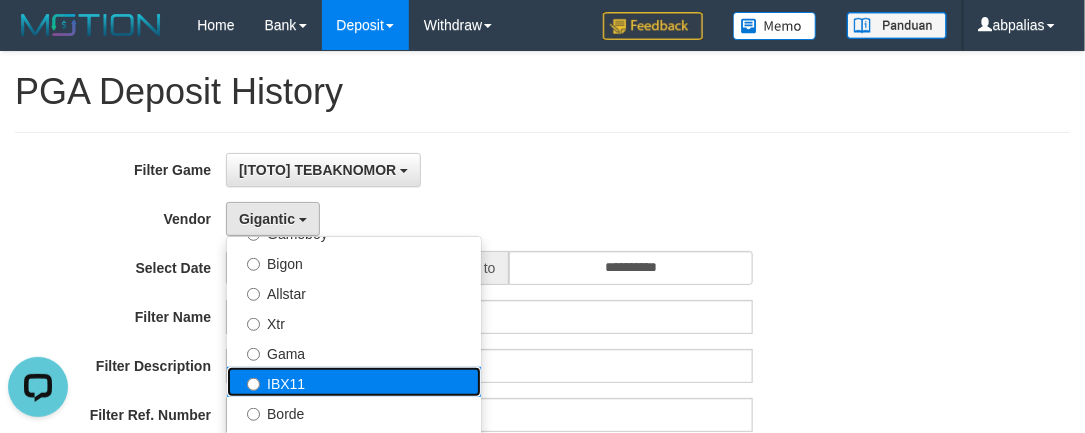 click on "IBX11" at bounding box center [354, 382] 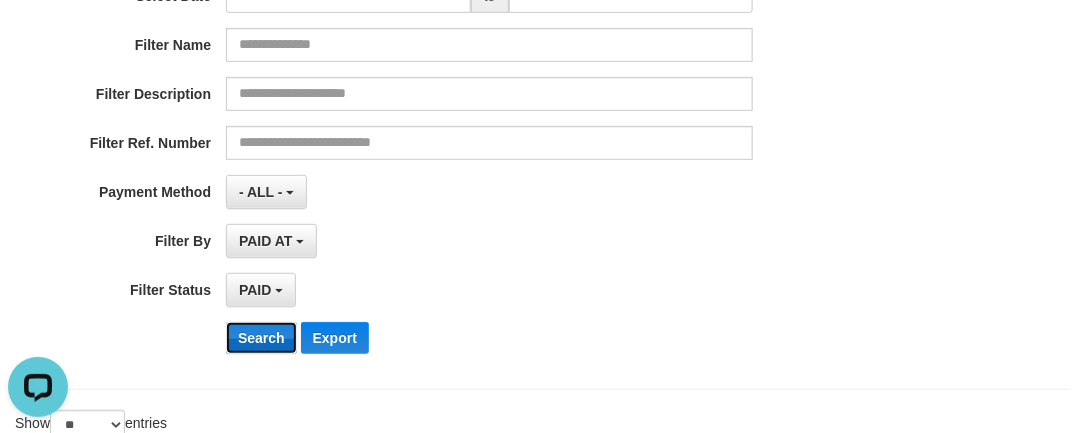 click on "Search" at bounding box center (261, 338) 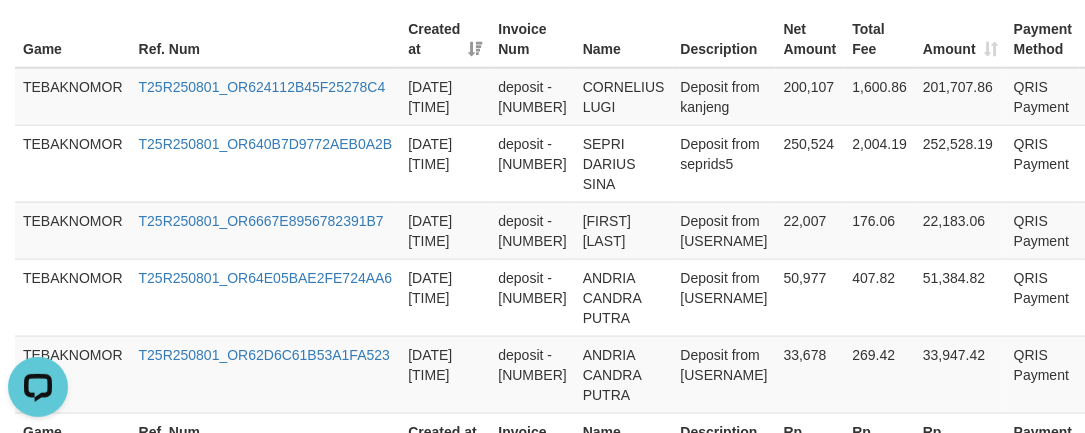 scroll, scrollTop: 907, scrollLeft: 0, axis: vertical 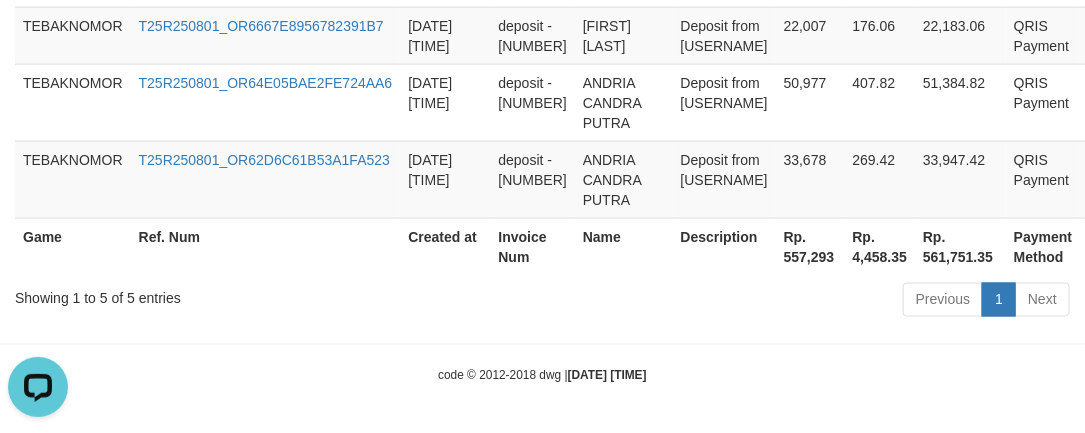 click on "Rp. 557,293" at bounding box center [810, 246] 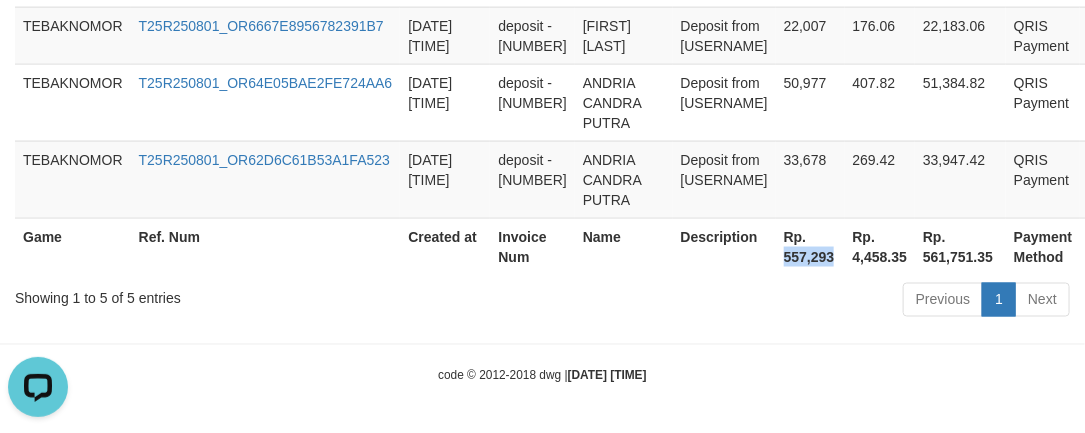 click on "Rp. 557,293" at bounding box center [810, 246] 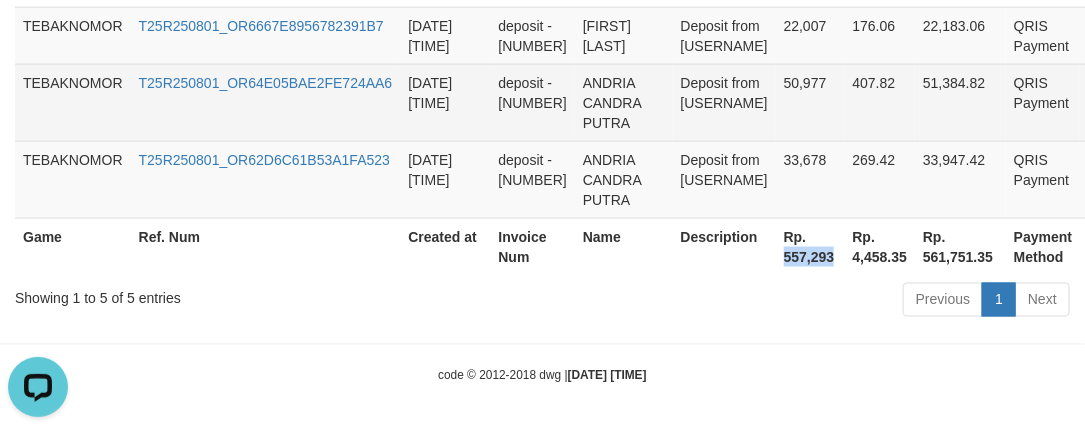 copy on "557,293" 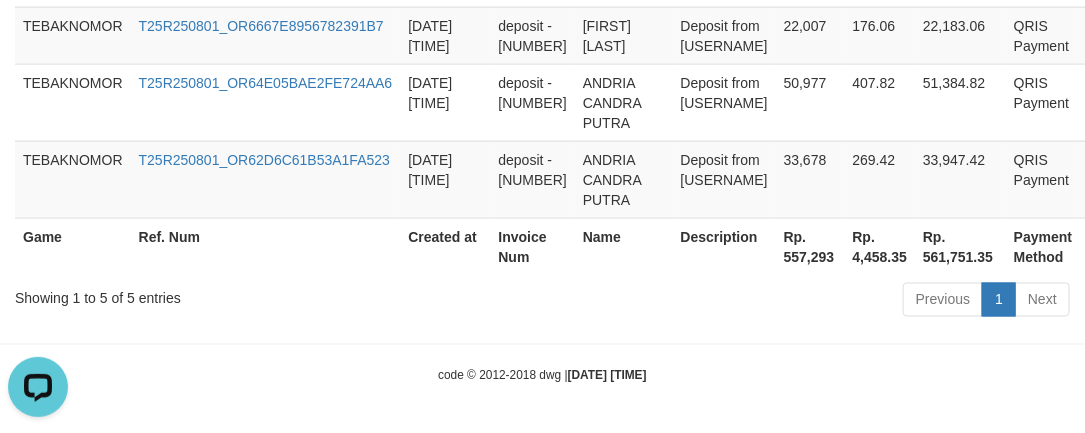 drag, startPoint x: 552, startPoint y: 239, endPoint x: 505, endPoint y: 242, distance: 47.095646 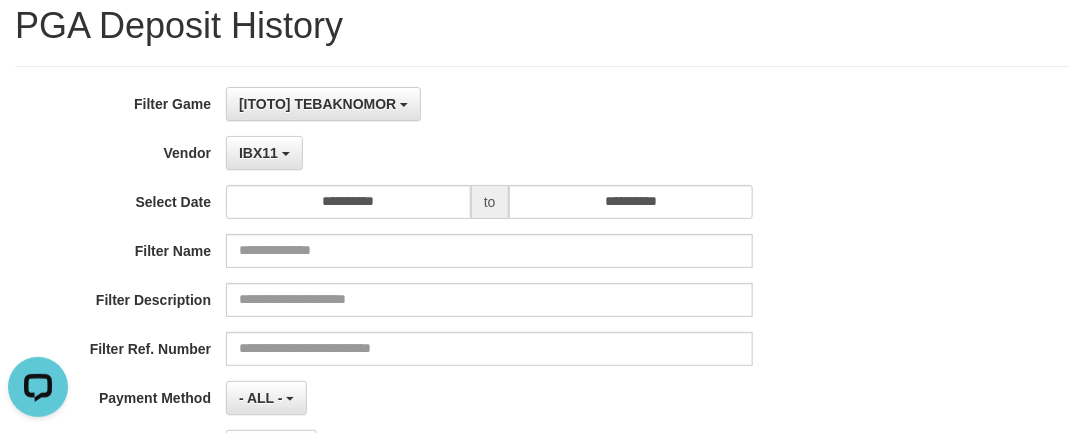 scroll, scrollTop: 0, scrollLeft: 0, axis: both 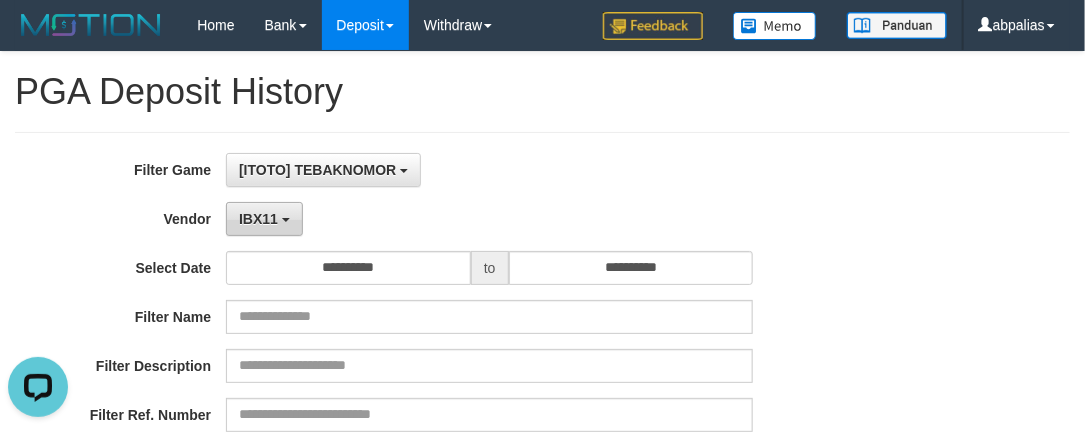 click on "IBX11" at bounding box center [258, 219] 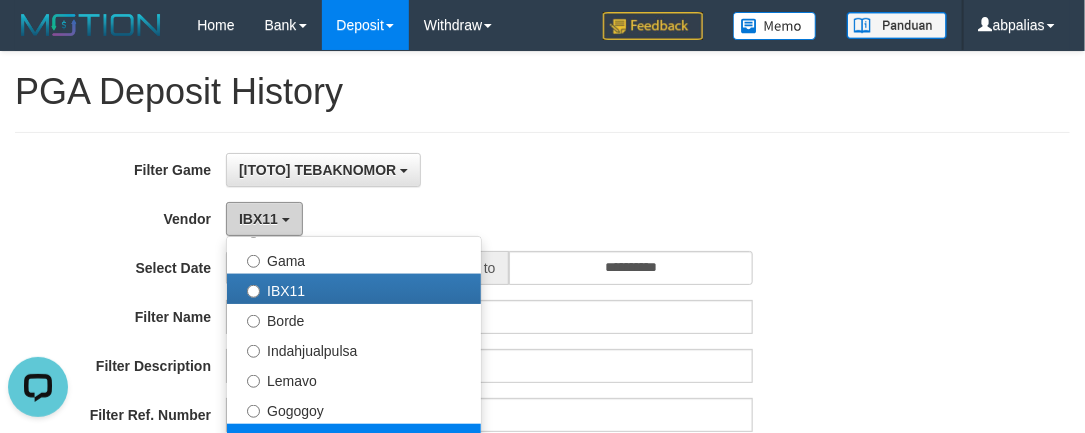 scroll, scrollTop: 655, scrollLeft: 0, axis: vertical 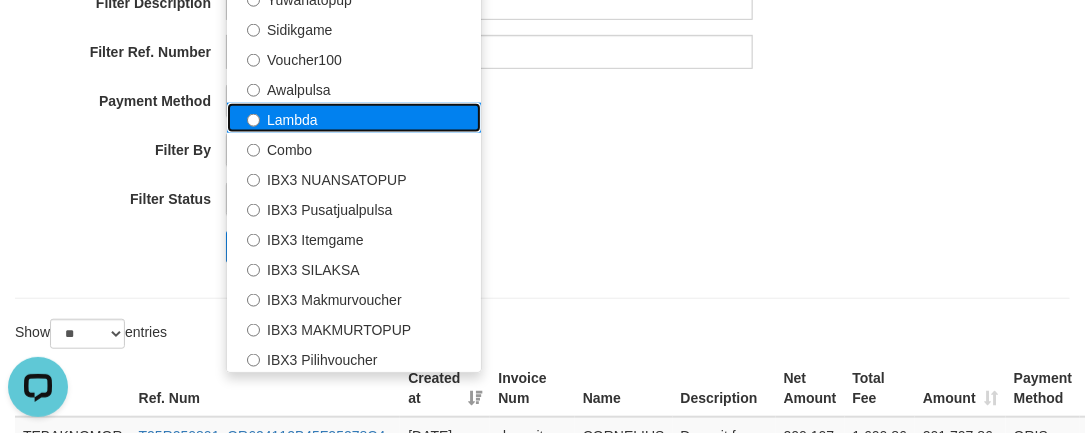 click on "Lambda" at bounding box center (354, 118) 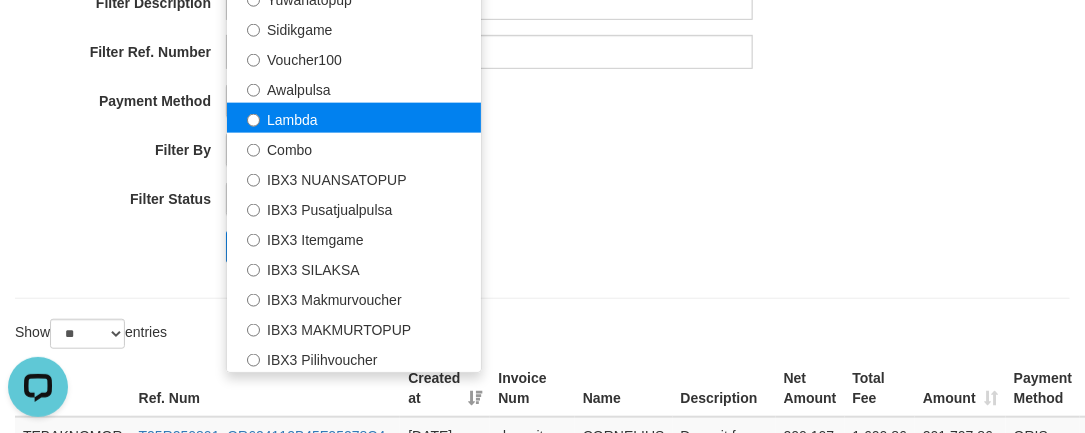 select on "**********" 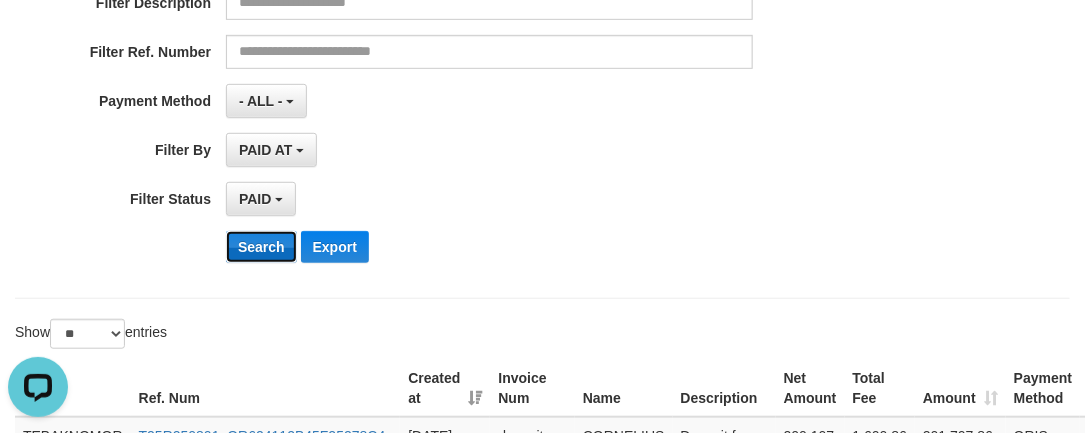 click on "Search" at bounding box center (261, 247) 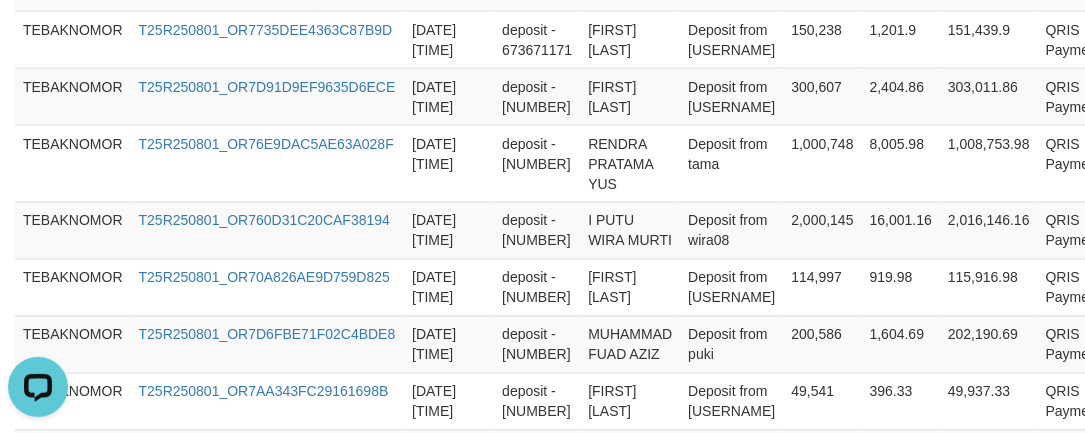 scroll, scrollTop: 1445, scrollLeft: 0, axis: vertical 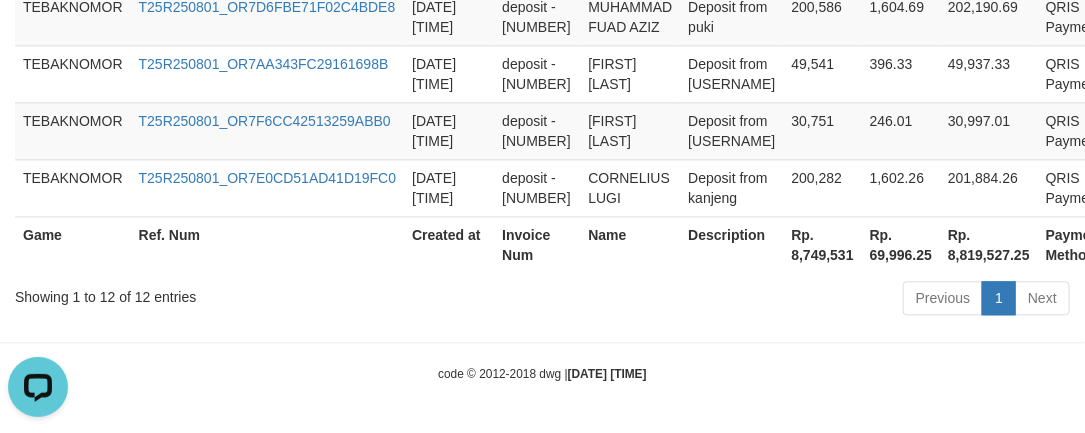 click on "Rp. 8,749,531" at bounding box center (823, 244) 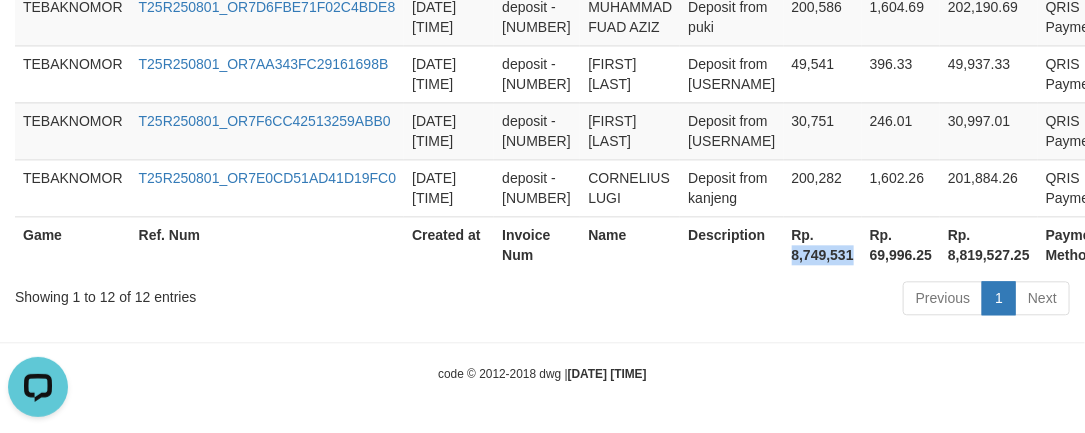 click on "Rp. 8,749,531" at bounding box center (823, 244) 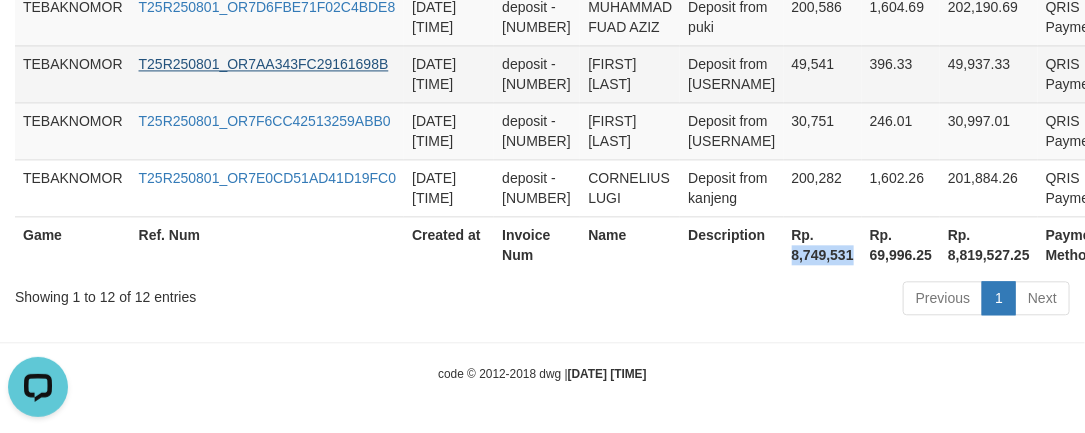 copy on "8,749,531" 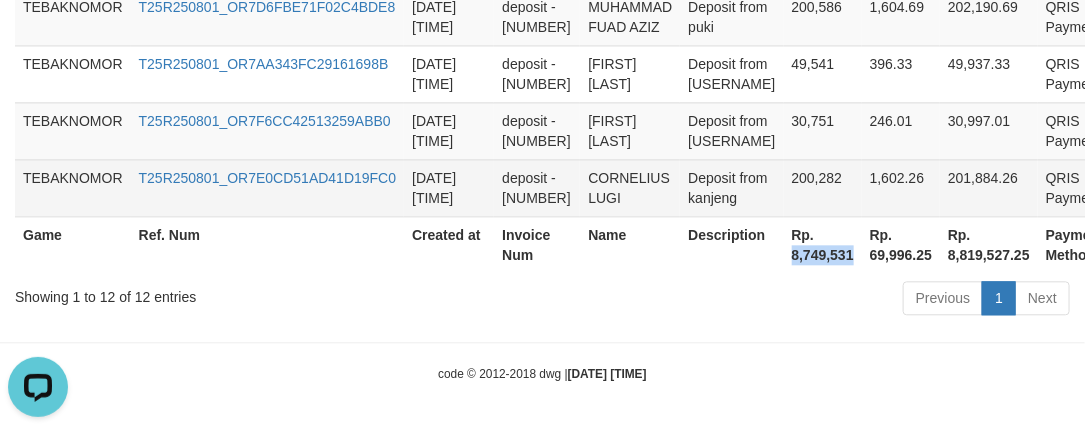 drag, startPoint x: 725, startPoint y: 204, endPoint x: 590, endPoint y: 206, distance: 135.01482 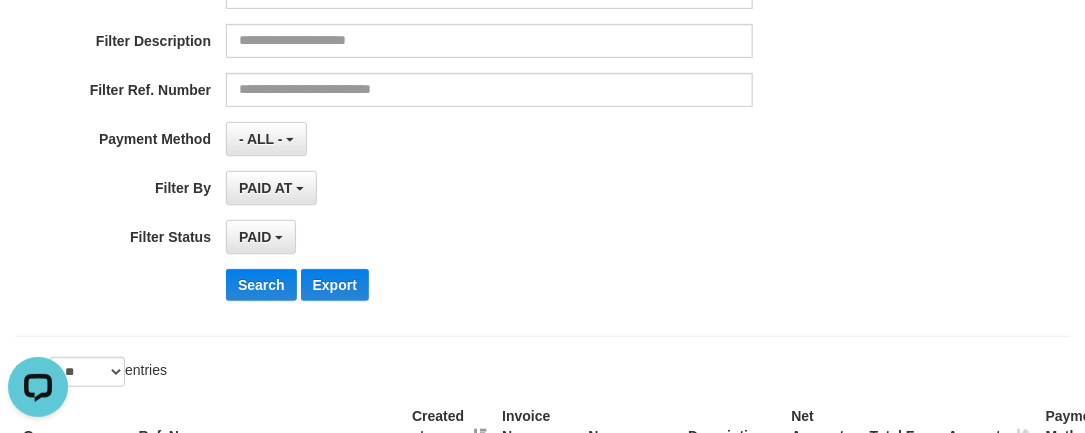 scroll, scrollTop: 0, scrollLeft: 0, axis: both 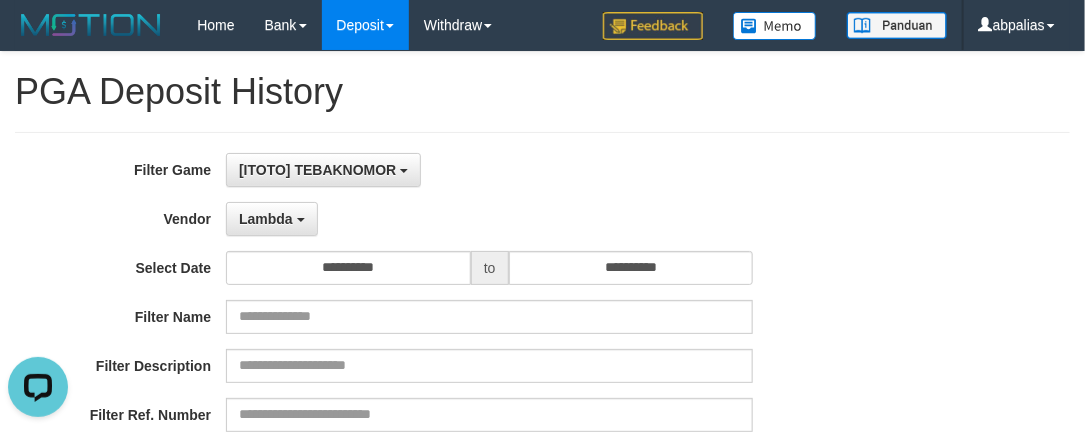 click on "**********" at bounding box center [452, 397] 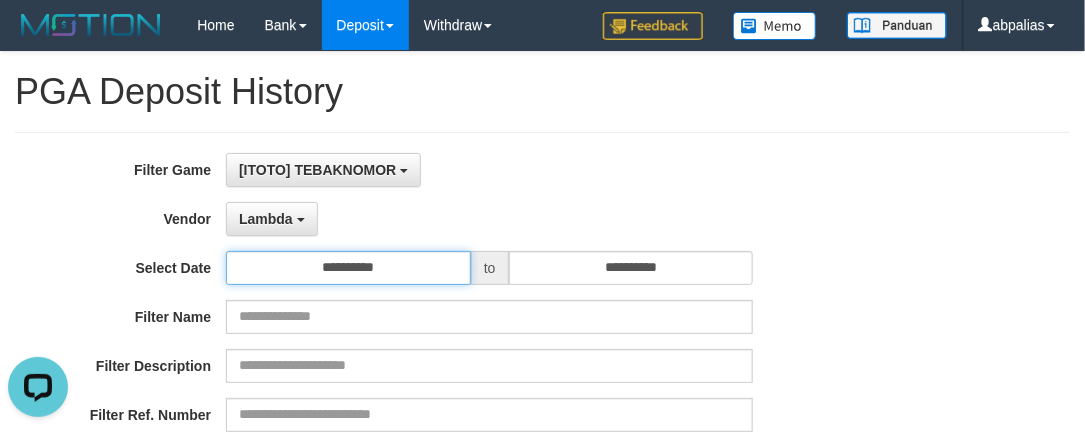 click on "**********" at bounding box center (348, 268) 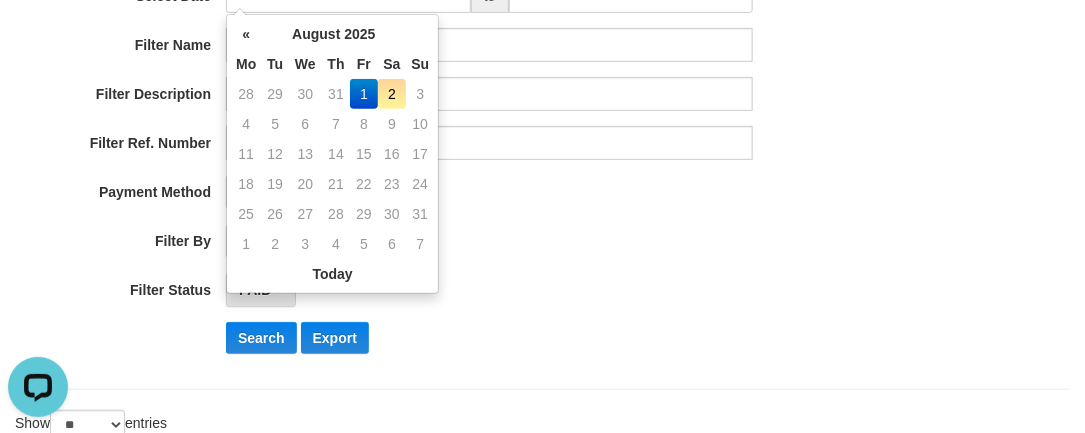click on "2" at bounding box center (392, 94) 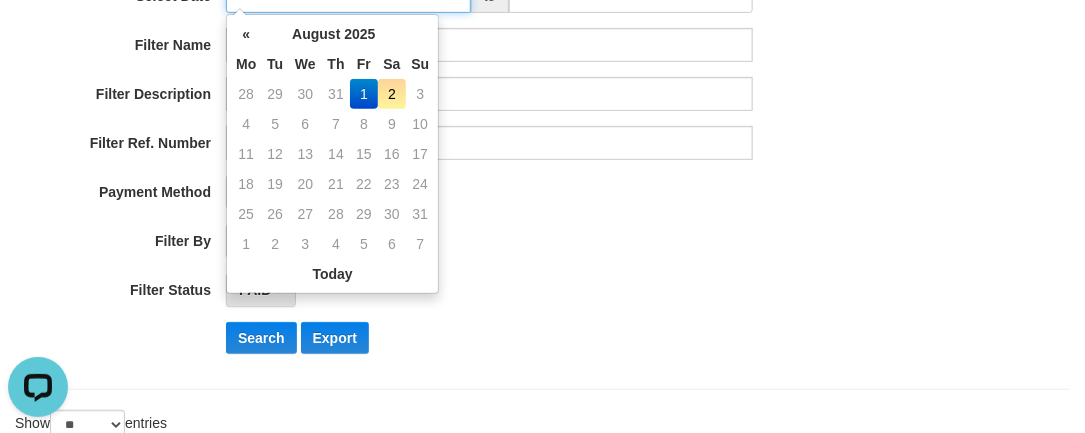 type on "**********" 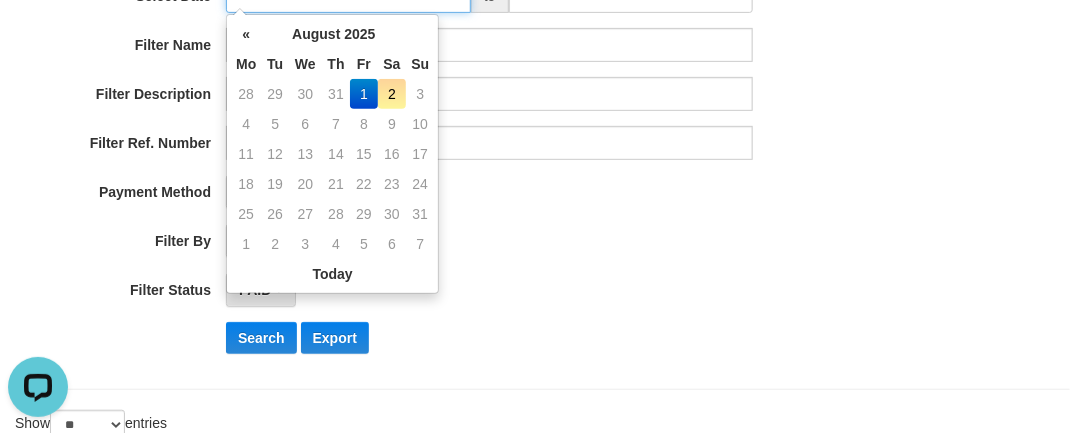 type on "**********" 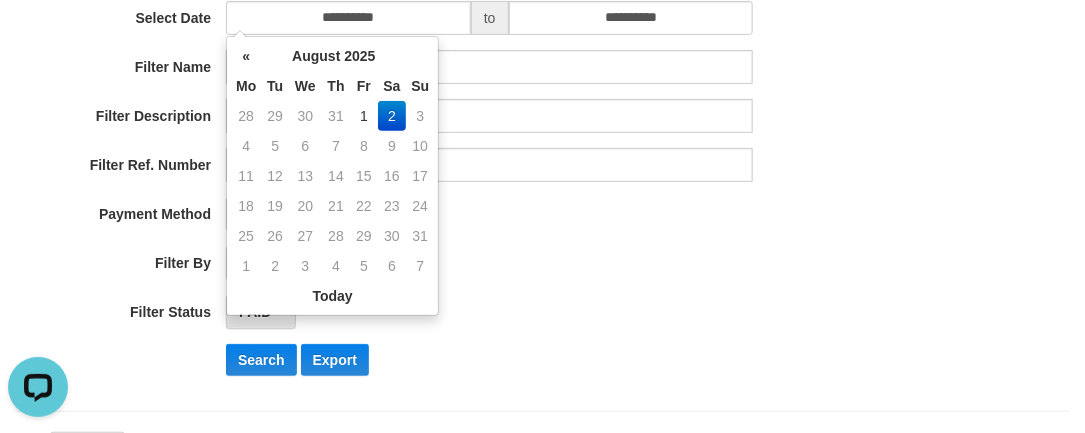 click on "- ALL -    SELECT ALL  - ALL -  SELECT PAYMENT METHOD
Mandiri
BNI
OVO
CIMB
BRI
MAYBANK
PERMATA
DANAMON
INDOMARET
ALFAMART
GOPAY
CC
BCA
QRIS
SINARMAS
LINKAJA
SHOPEEPAY
ATMBERSAMA
DANA
ARTHAGRAHA
SAMPOERNA
OCBCNISP" at bounding box center (489, 214) 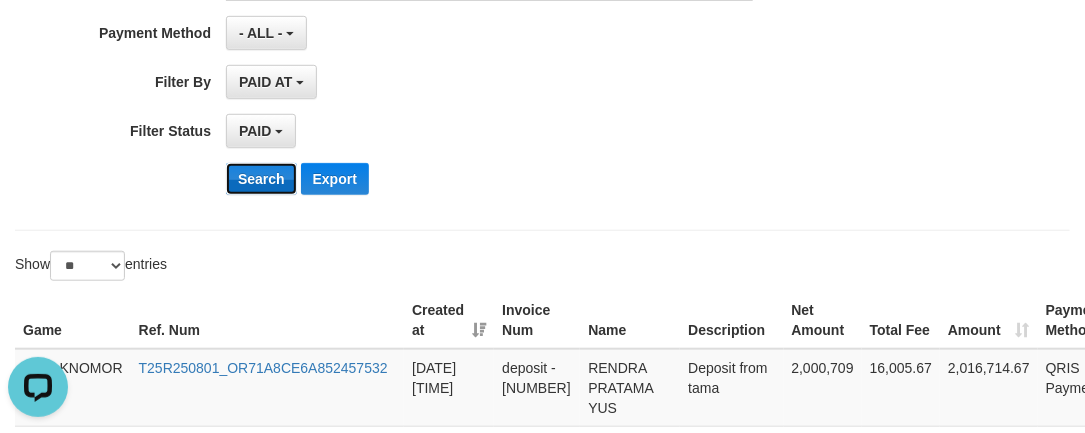click on "Search" at bounding box center (261, 179) 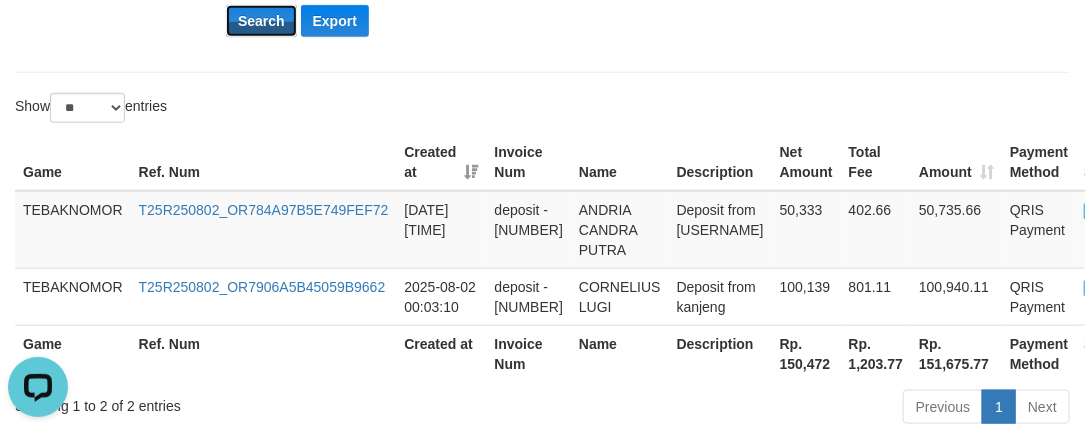 scroll, scrollTop: 716, scrollLeft: 0, axis: vertical 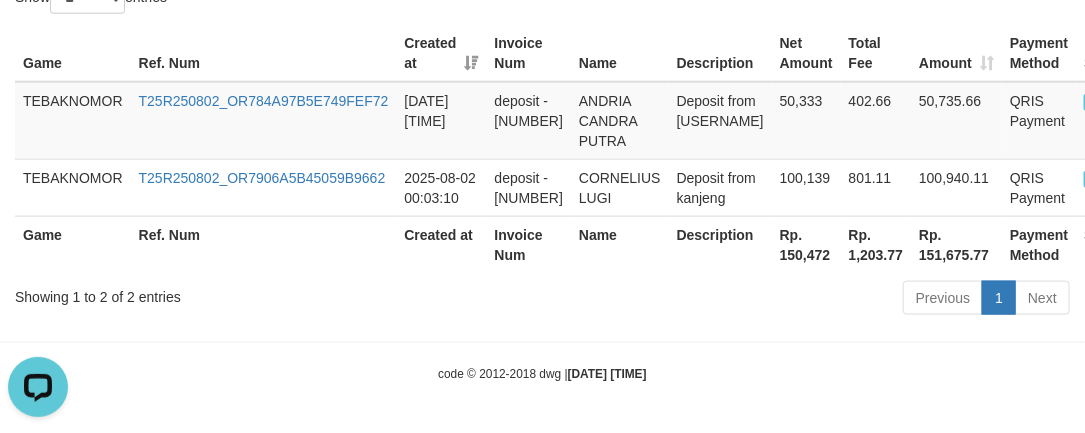 click on "Rp. 150,472" at bounding box center (806, 244) 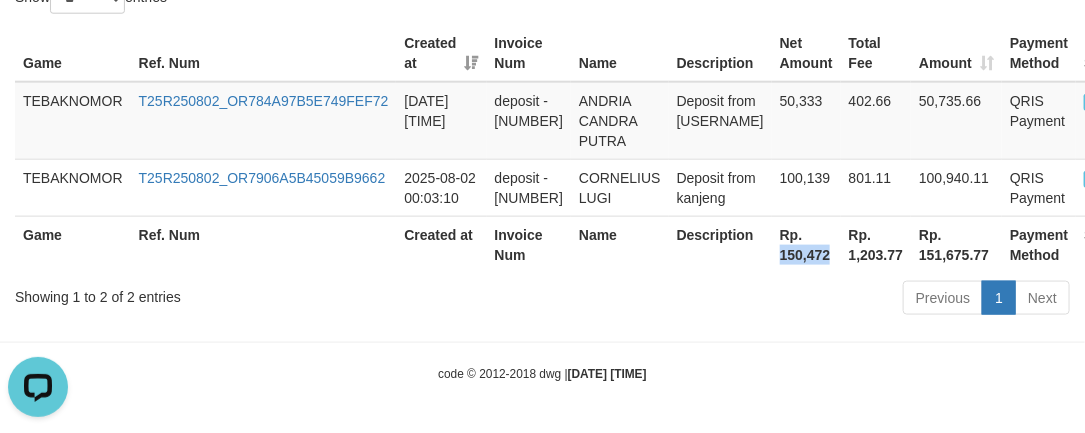 click on "Rp. 150,472" at bounding box center [806, 244] 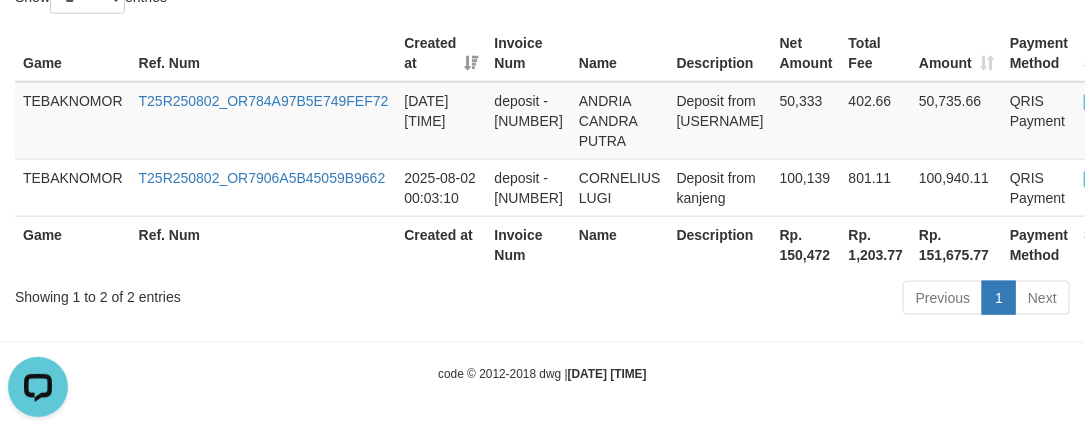 click on "Rp. 150,472" at bounding box center [806, 244] 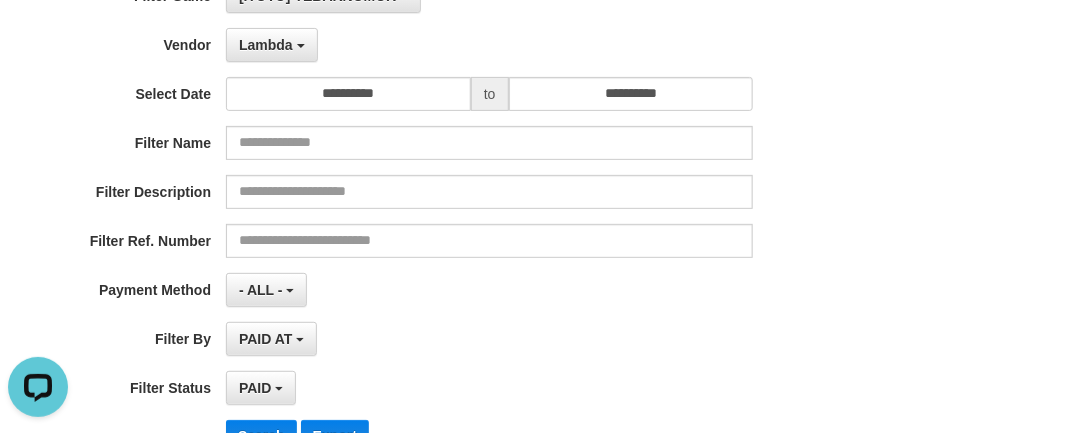 scroll, scrollTop: 0, scrollLeft: 0, axis: both 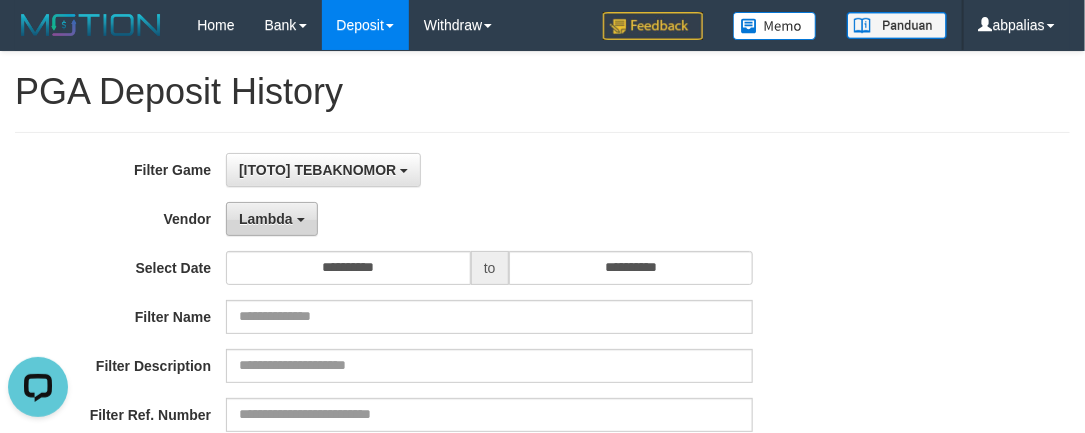 click on "Lambda" at bounding box center [272, 219] 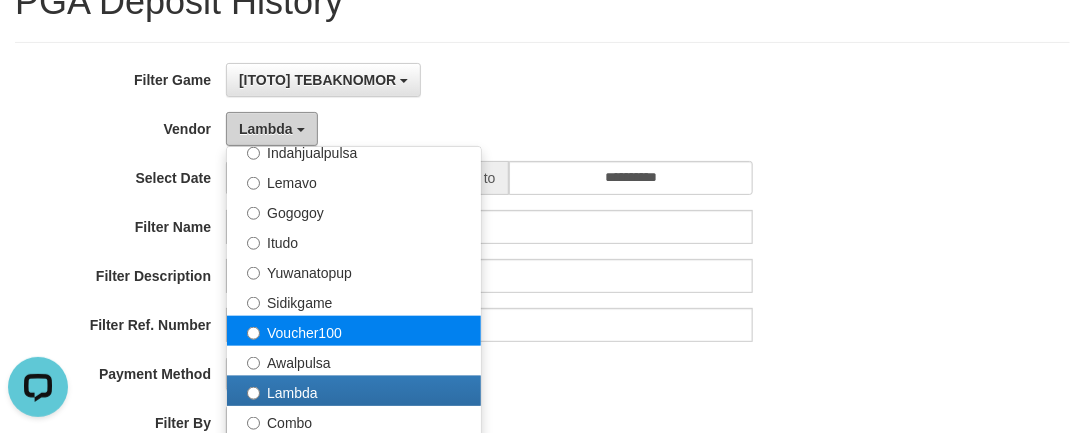 scroll, scrollTop: 0, scrollLeft: 0, axis: both 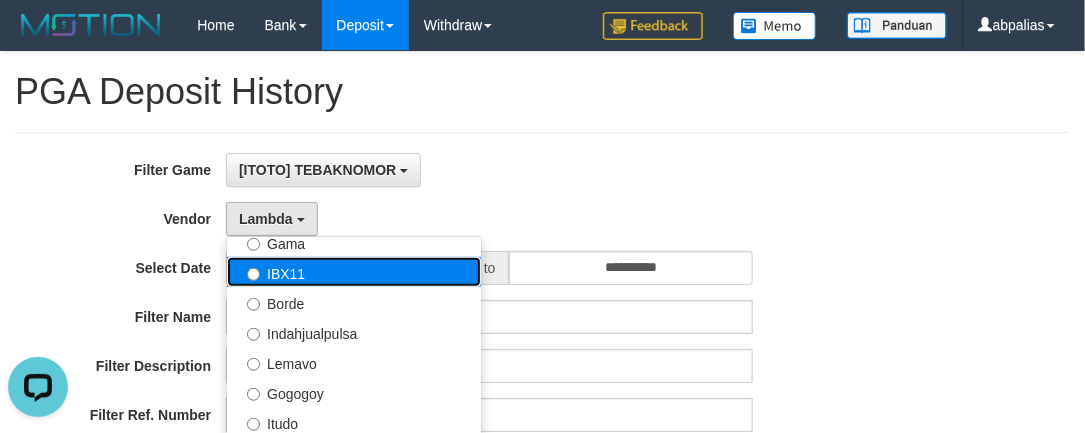 click on "IBX11" at bounding box center (354, 272) 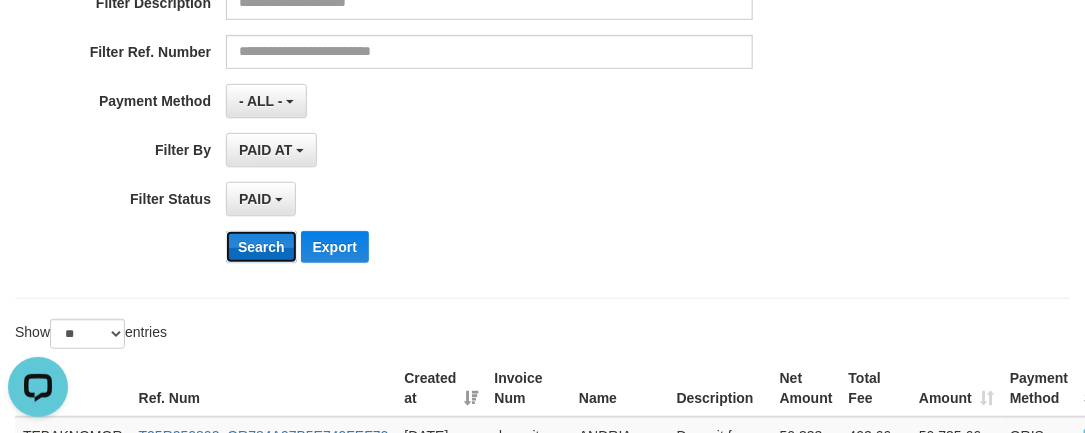 click on "Search" at bounding box center [261, 247] 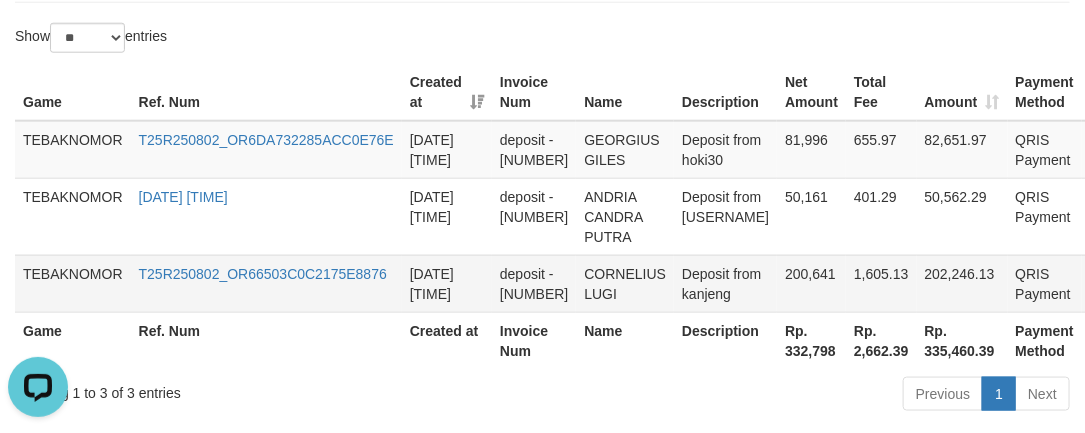 scroll, scrollTop: 773, scrollLeft: 0, axis: vertical 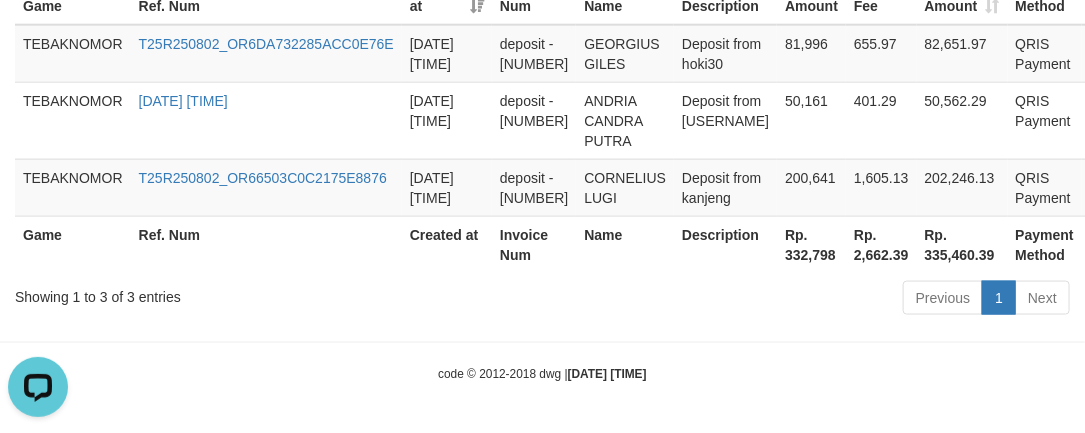 click on "Rp. 332,798" at bounding box center (811, 244) 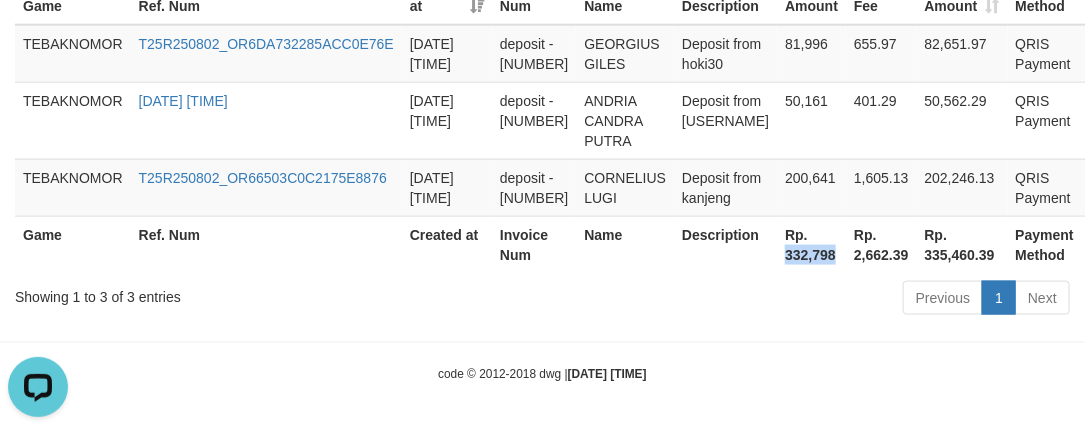 click on "Rp. 332,798" at bounding box center [811, 244] 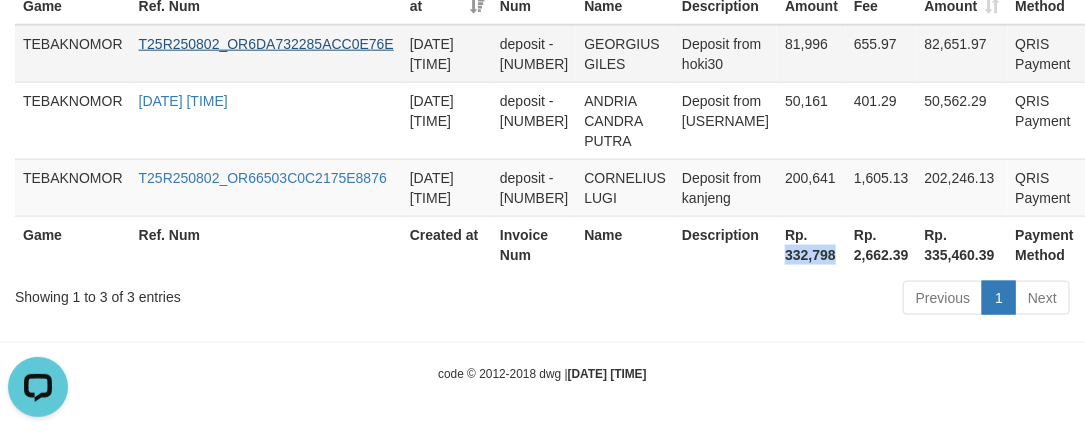 copy on "332,798" 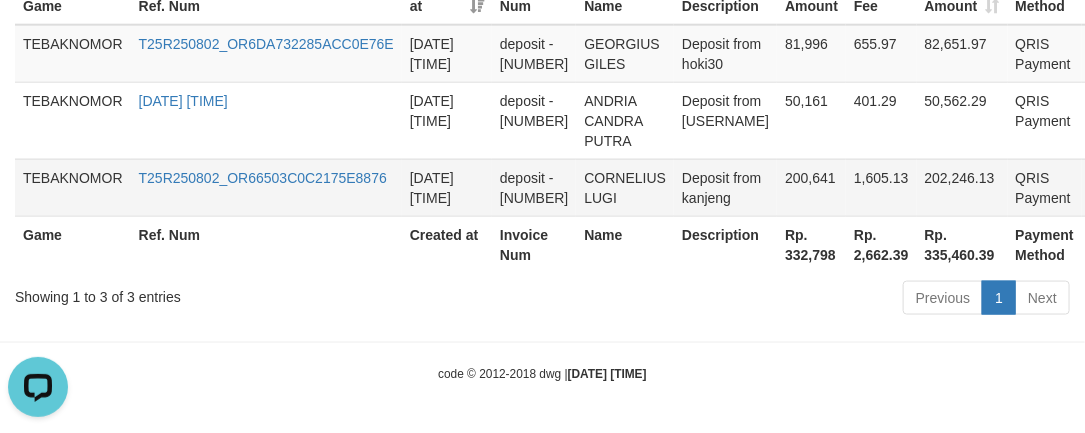 click on "deposit - [NUMBER]" at bounding box center (534, 187) 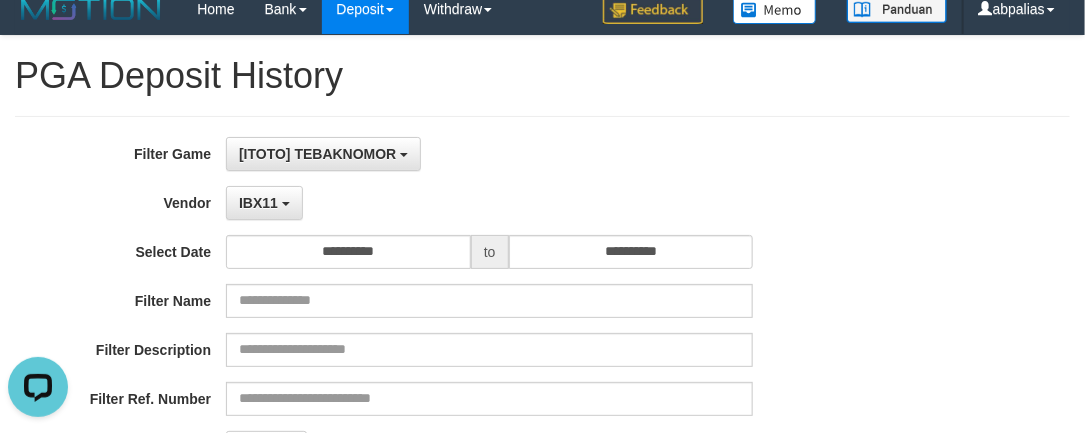 scroll, scrollTop: 0, scrollLeft: 0, axis: both 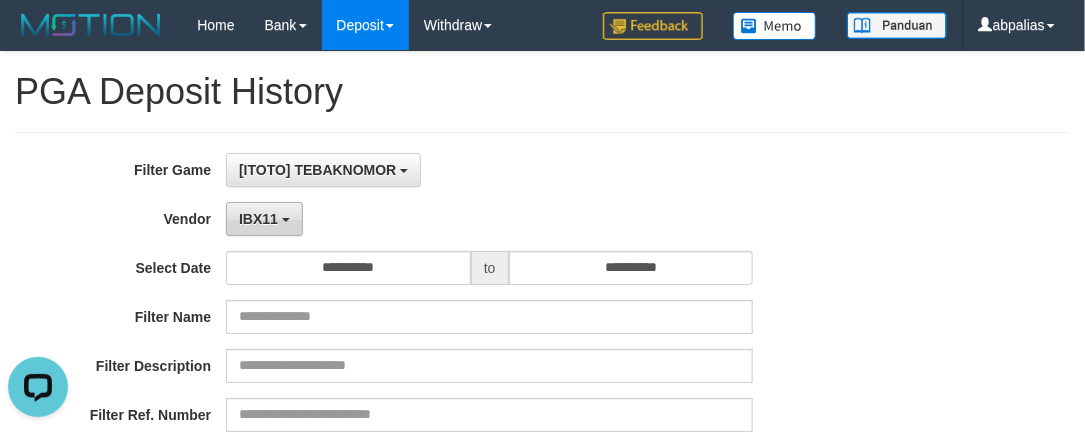 click on "IBX11" at bounding box center (258, 219) 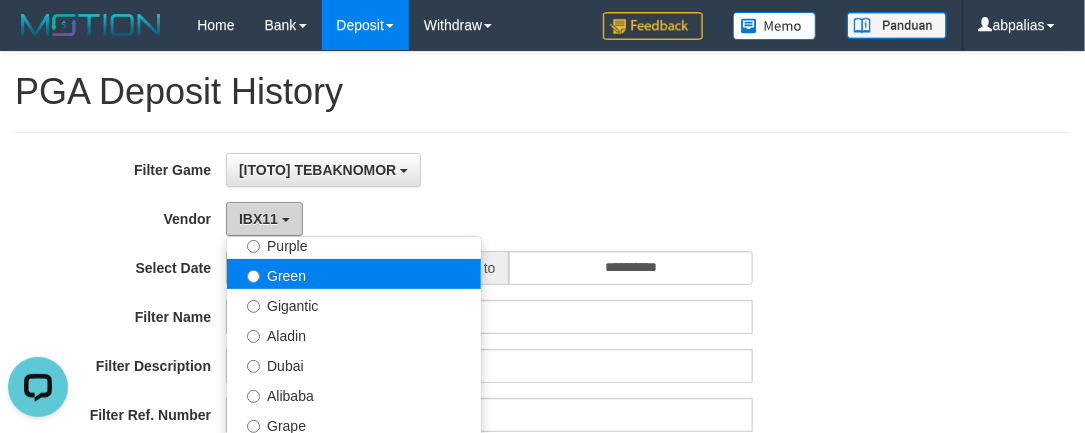 scroll, scrollTop: 200, scrollLeft: 0, axis: vertical 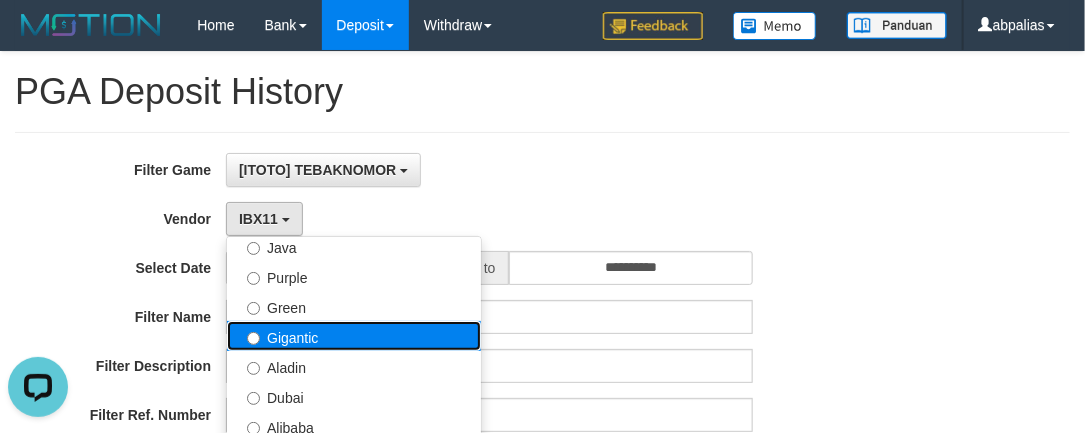 click on "Gigantic" at bounding box center (354, 336) 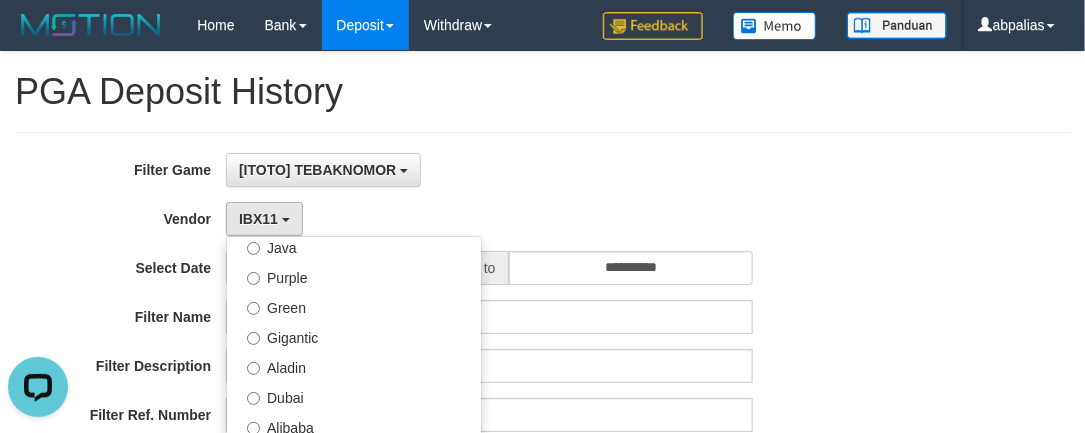select on "**********" 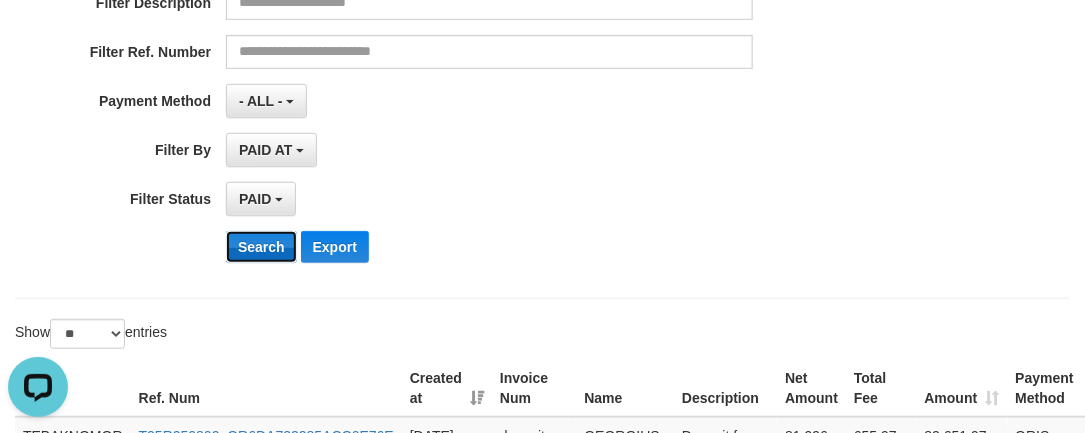 click on "Search" at bounding box center [261, 247] 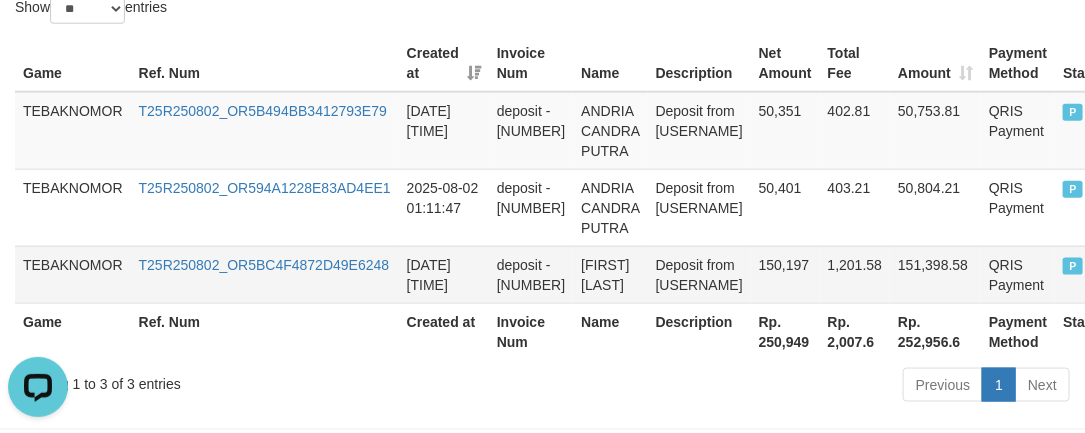 scroll, scrollTop: 793, scrollLeft: 0, axis: vertical 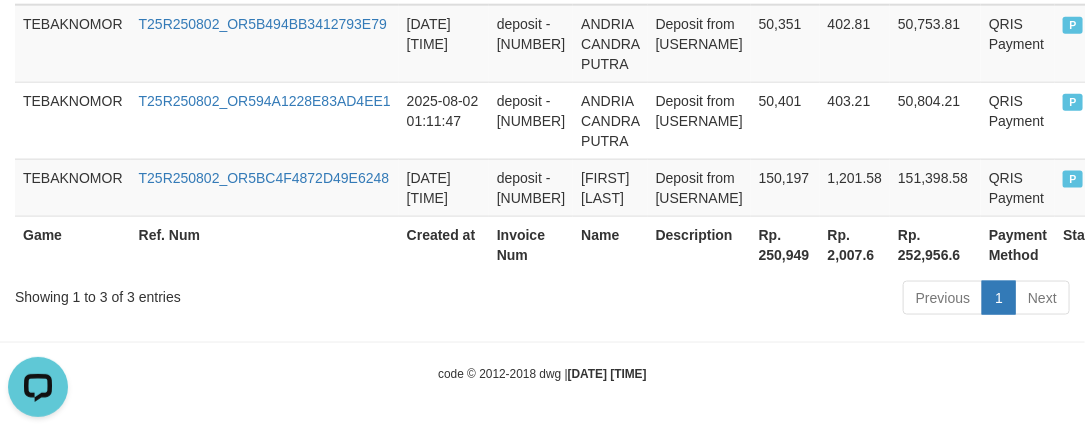 click on "Rp. 250,949" at bounding box center (785, 244) 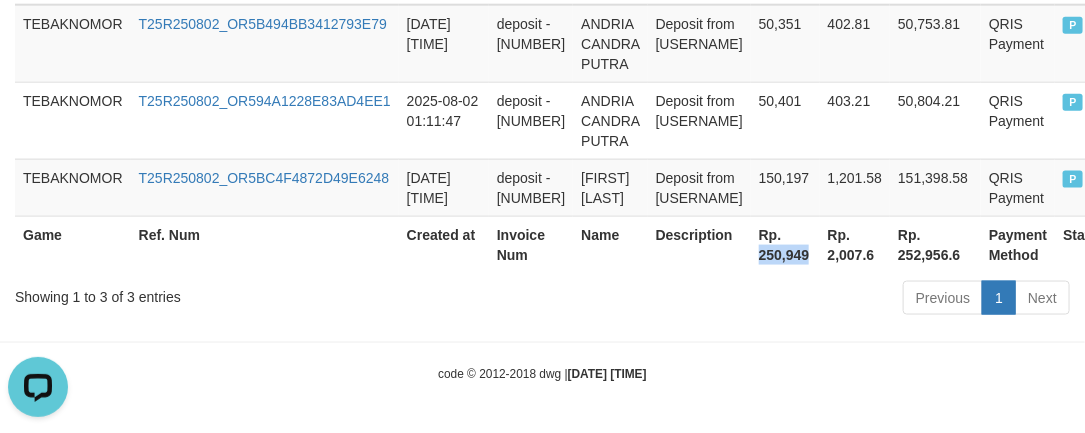 click on "Rp. 250,949" at bounding box center (785, 244) 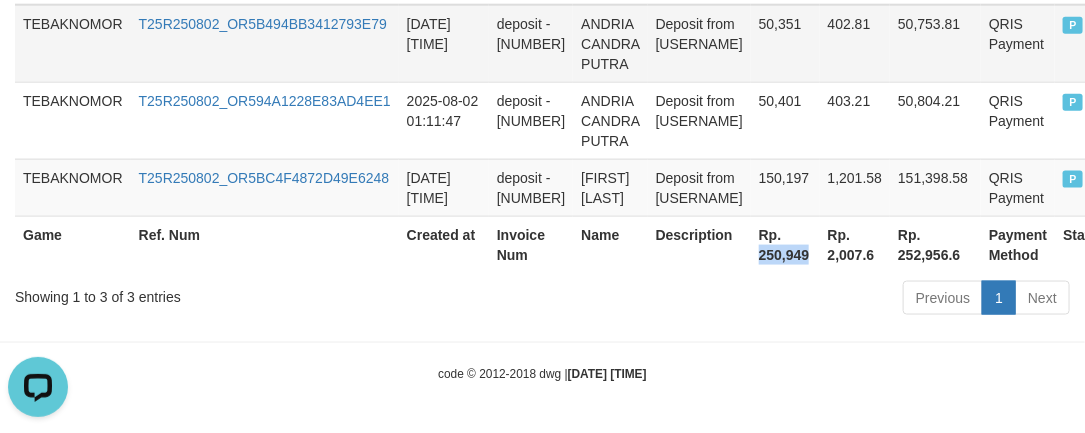 copy on "250,949" 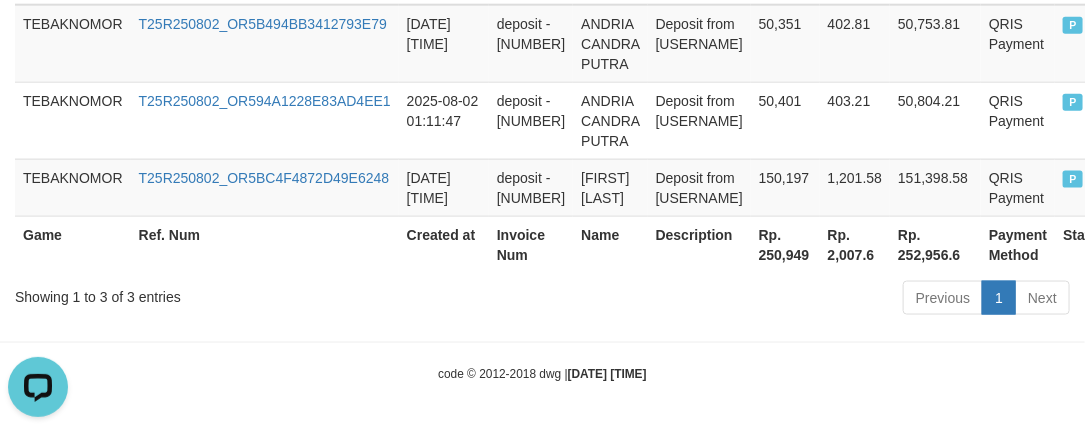 drag, startPoint x: 734, startPoint y: 220, endPoint x: 720, endPoint y: 215, distance: 14.866069 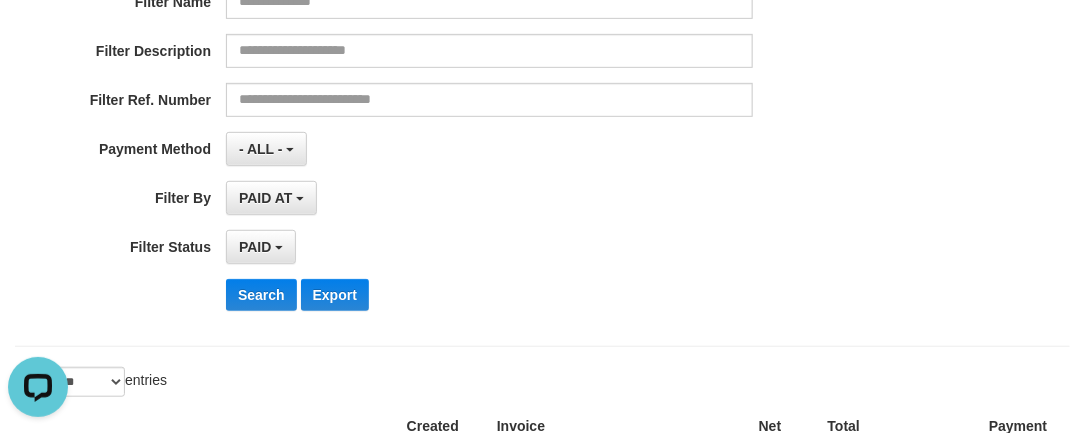 scroll, scrollTop: 0, scrollLeft: 0, axis: both 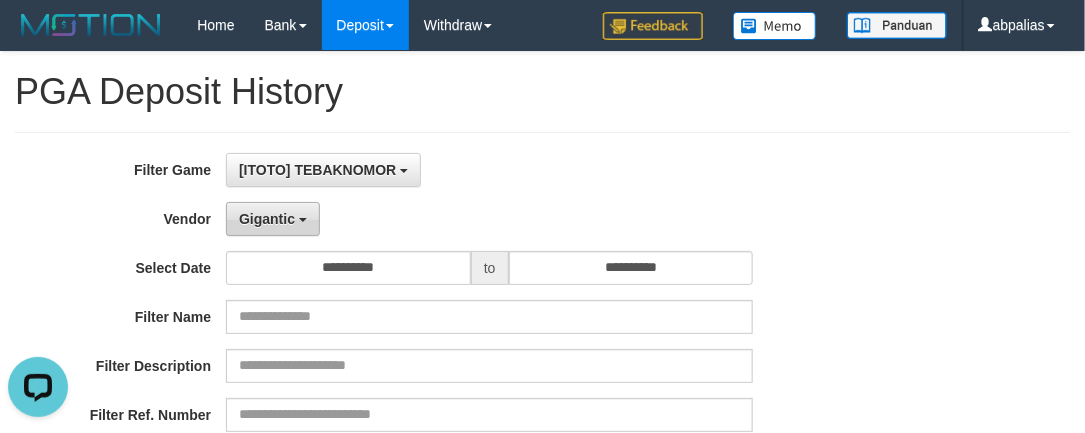 click on "Gigantic" at bounding box center [273, 219] 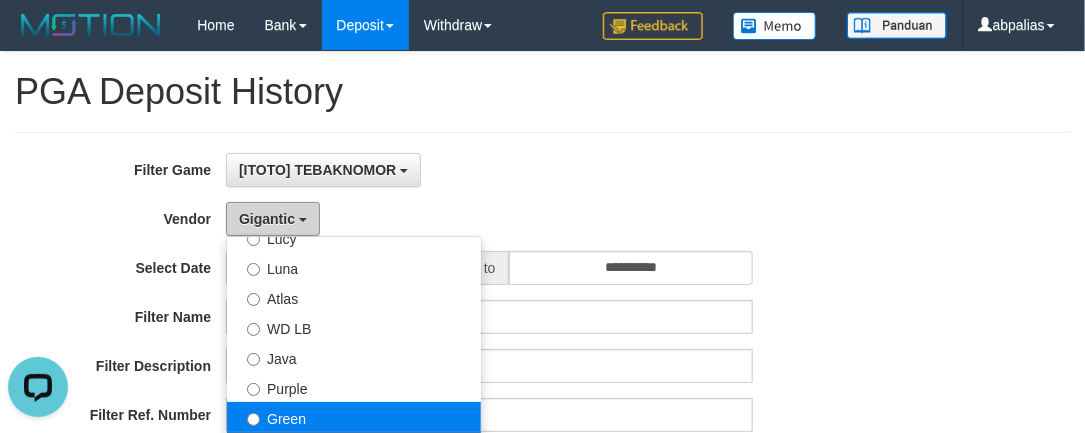 scroll, scrollTop: 0, scrollLeft: 0, axis: both 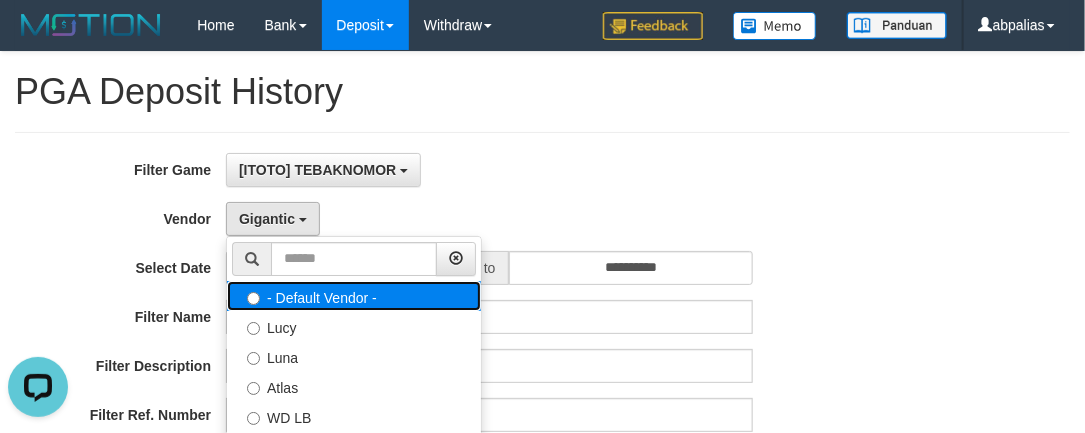 click on "- Default Vendor -" at bounding box center (354, 296) 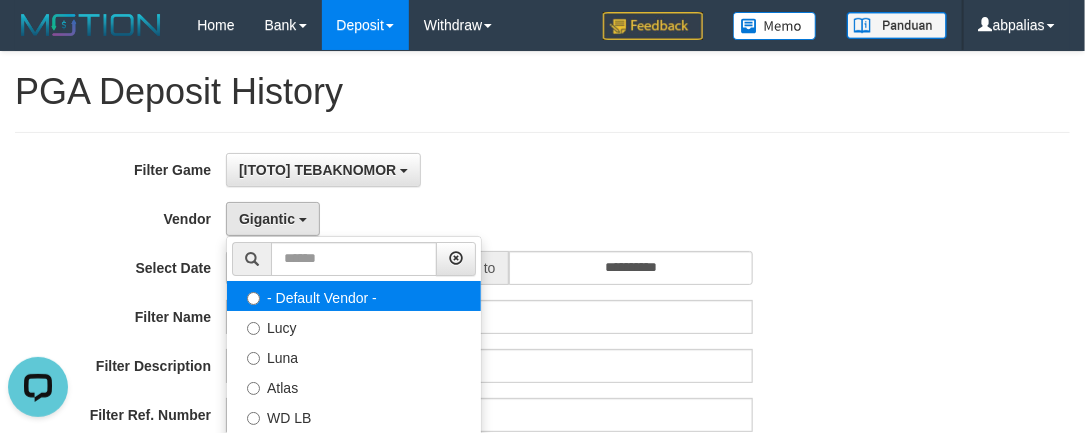 select 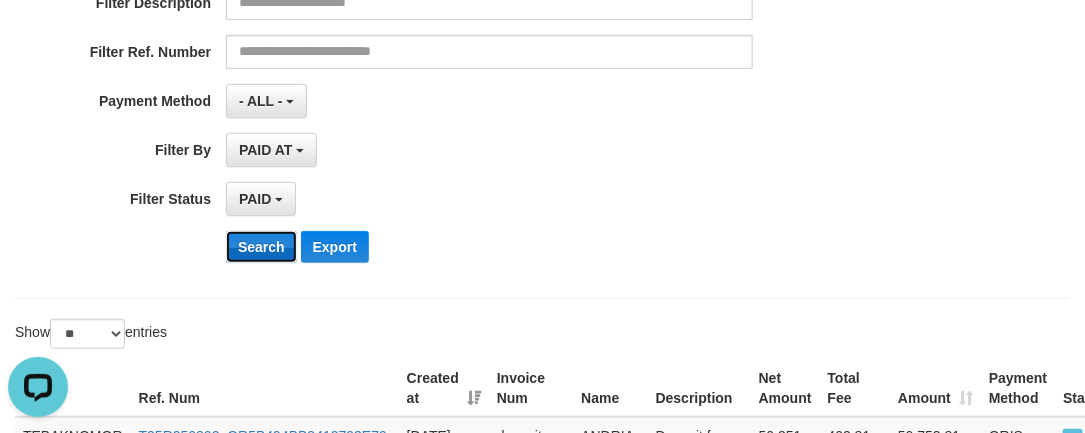 click on "Search" at bounding box center (261, 247) 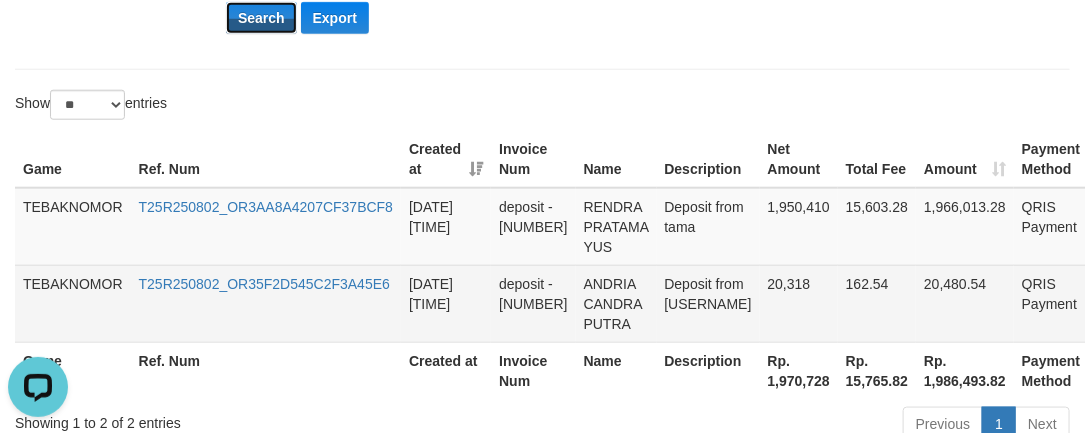 scroll, scrollTop: 716, scrollLeft: 0, axis: vertical 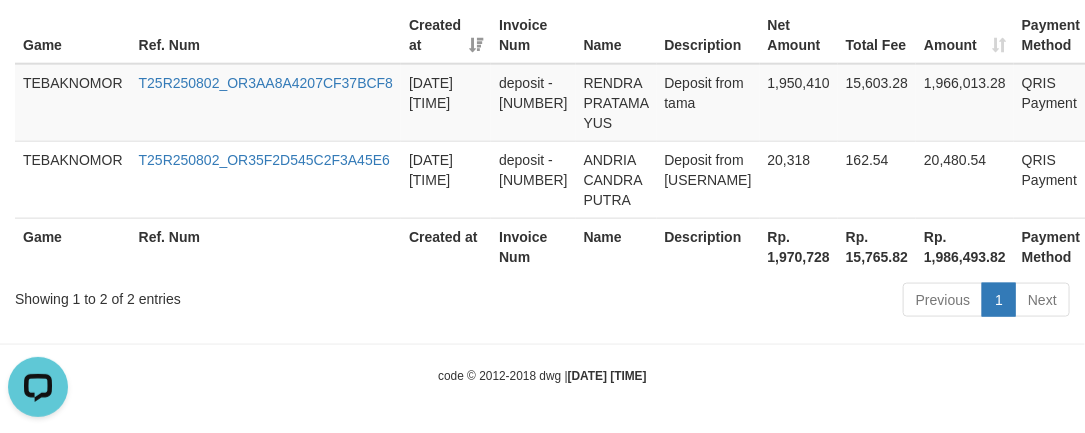 click on "Rp. 1,970,728" at bounding box center (799, 246) 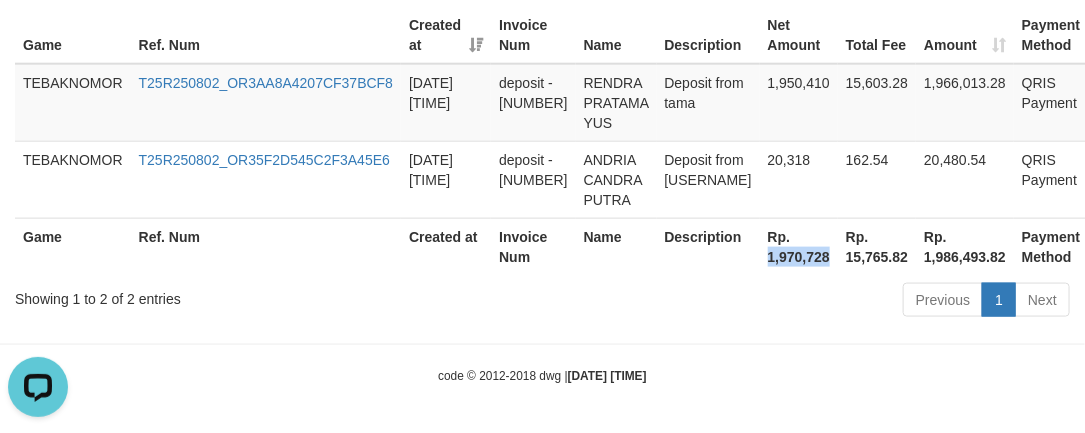 click on "Rp. 1,970,728" at bounding box center (799, 246) 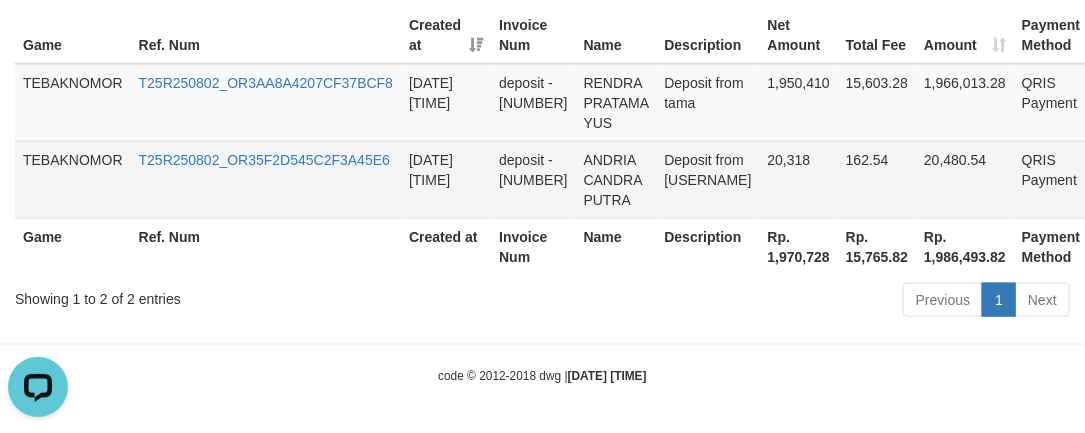 drag, startPoint x: 783, startPoint y: 222, endPoint x: 759, endPoint y: 215, distance: 25 